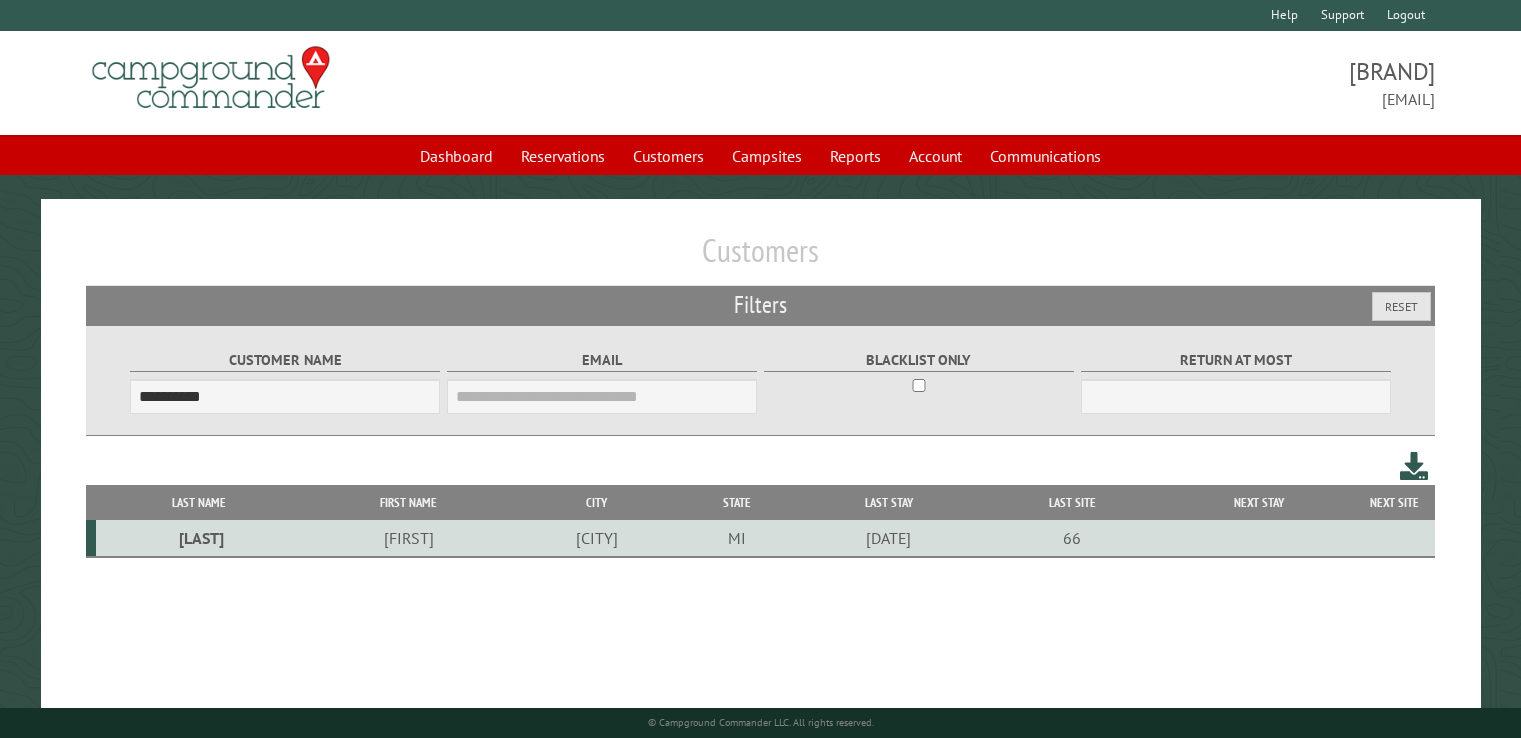 scroll, scrollTop: 0, scrollLeft: 0, axis: both 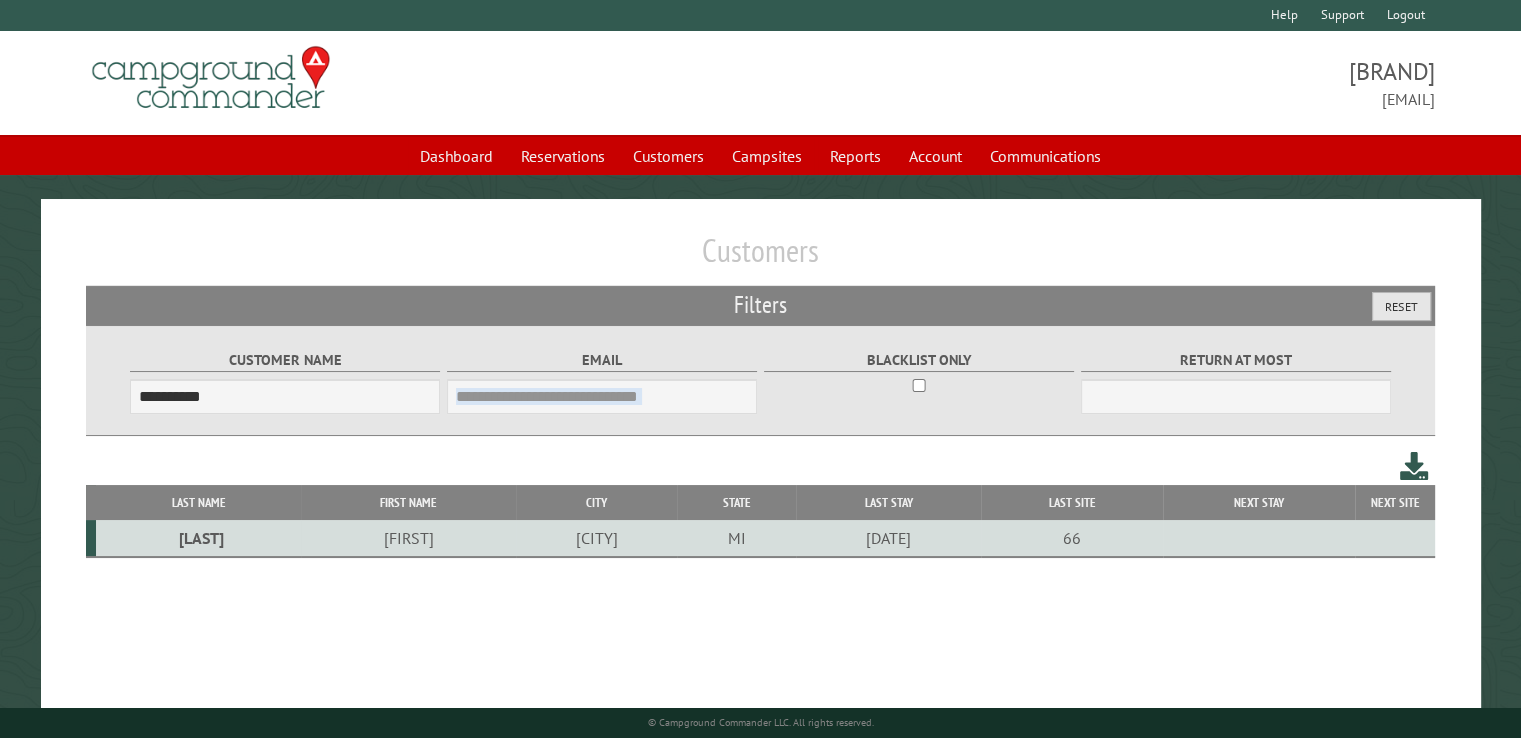 drag, startPoint x: 1394, startPoint y: 299, endPoint x: 1301, endPoint y: 335, distance: 99.724625 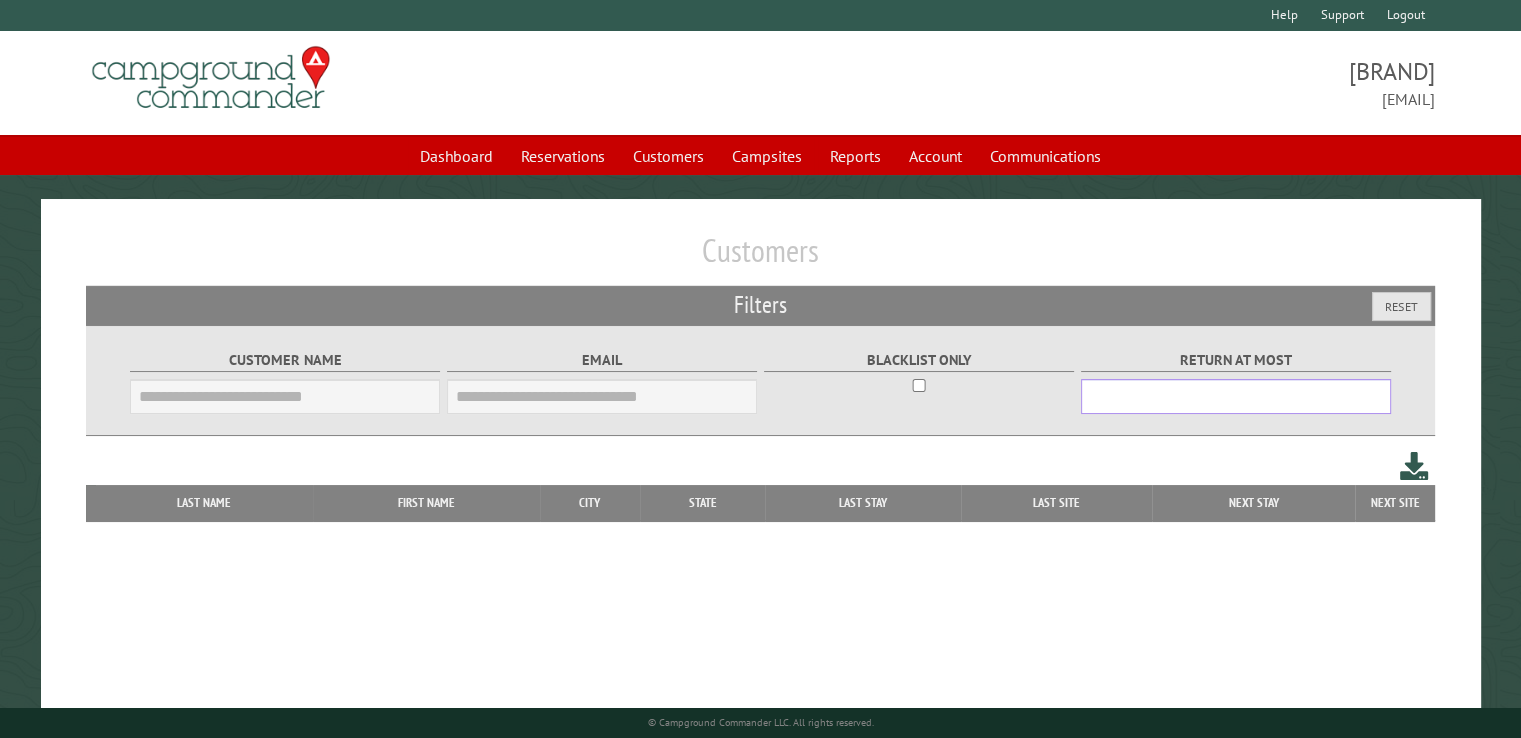 click on "***" at bounding box center (1236, 396) 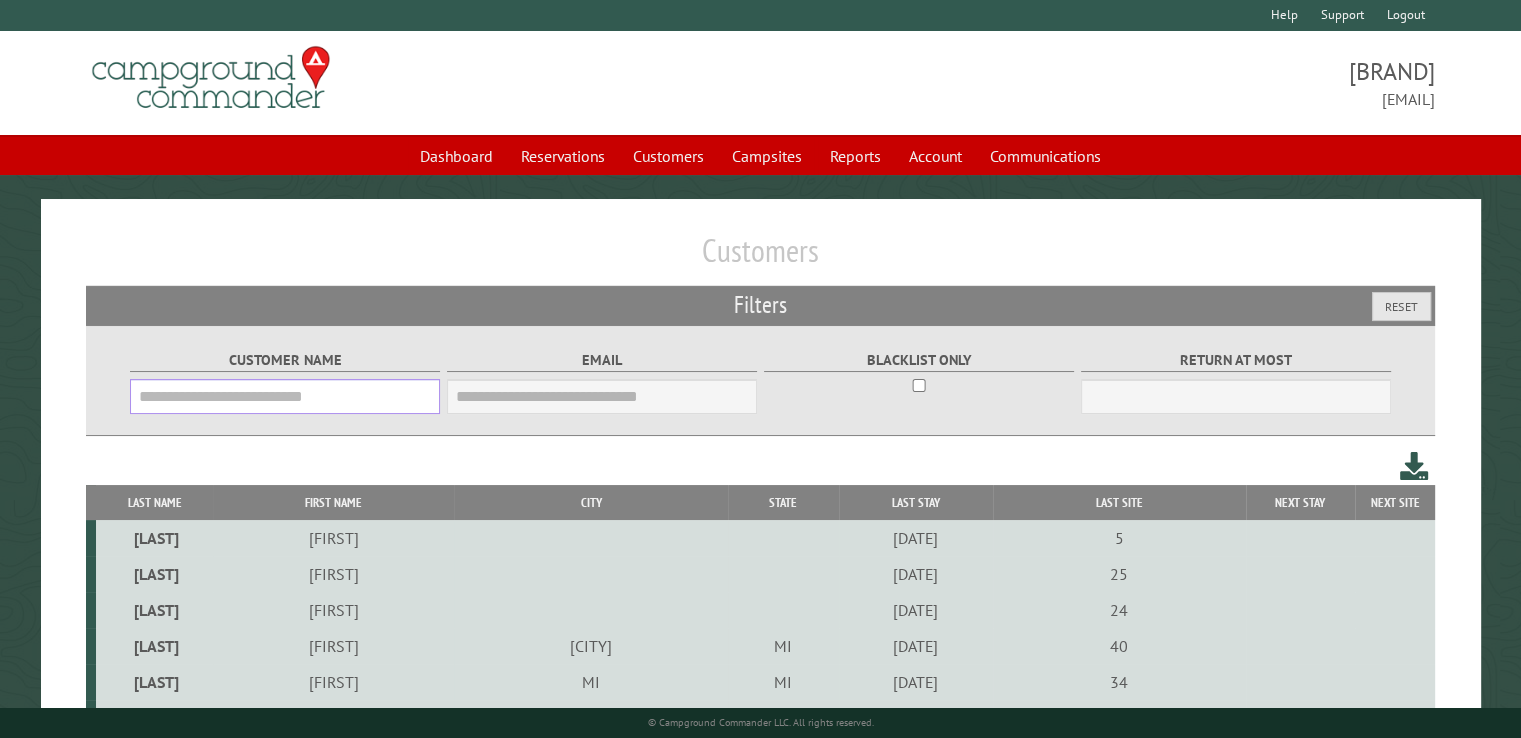 click on "Customer Name" at bounding box center (285, 396) 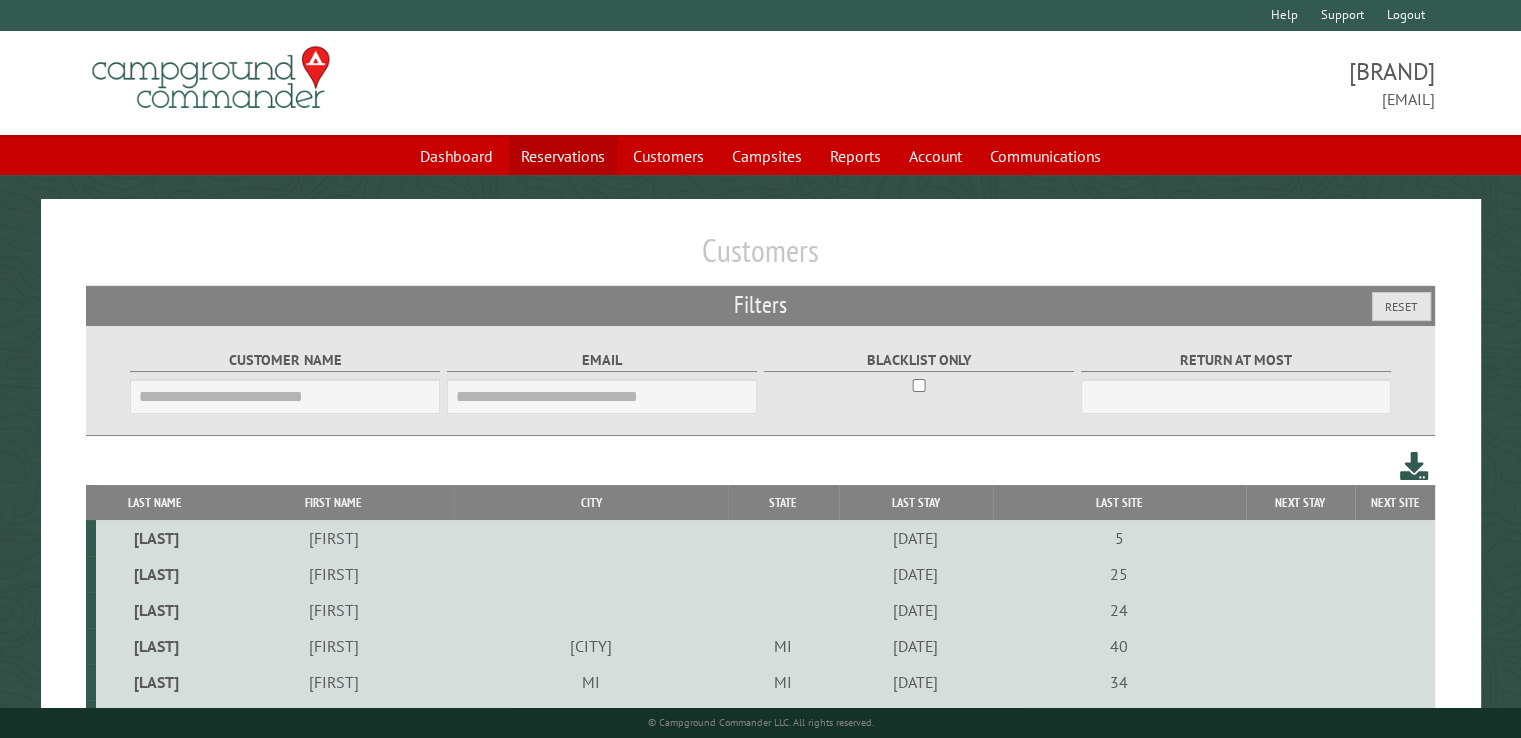 click on "Reservations" at bounding box center [563, 156] 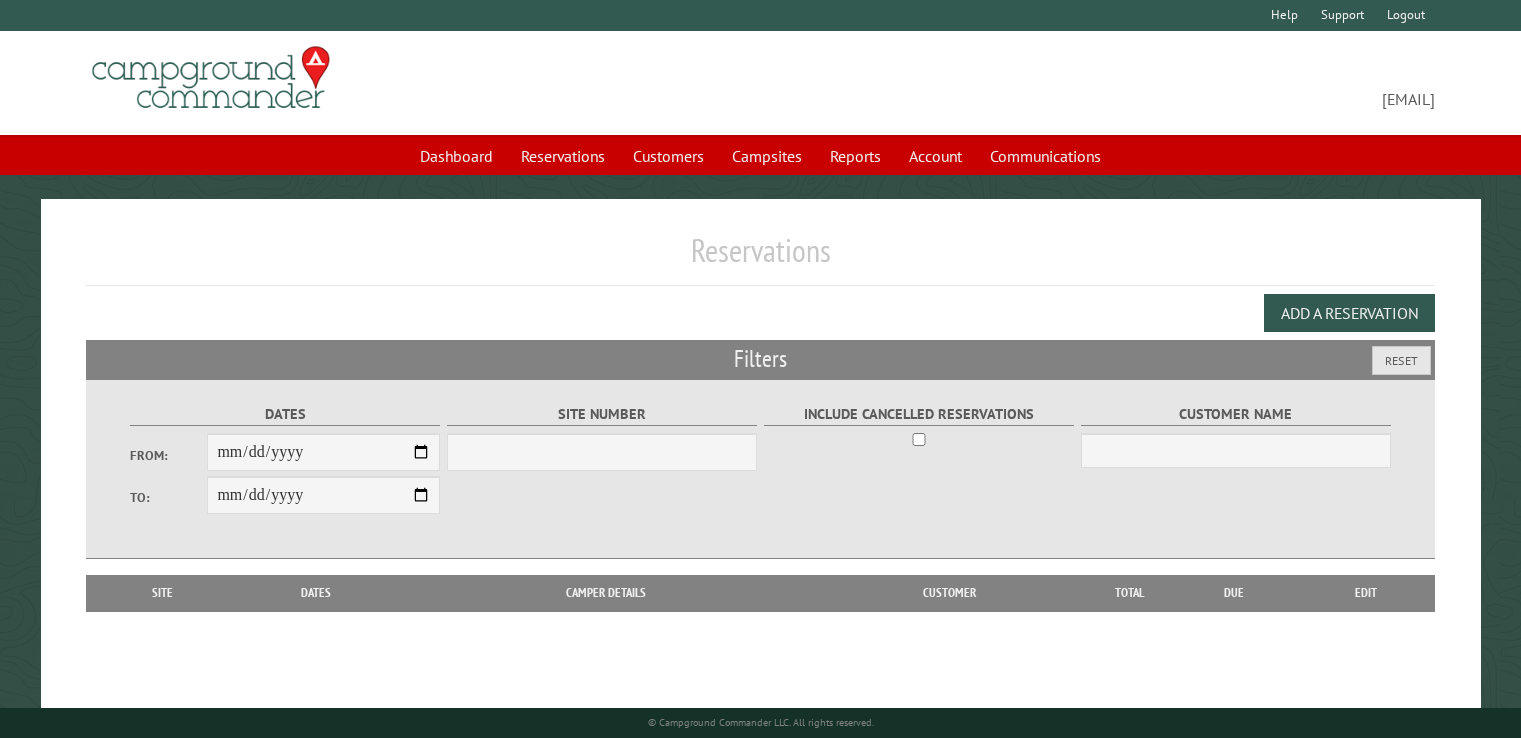 scroll, scrollTop: 0, scrollLeft: 0, axis: both 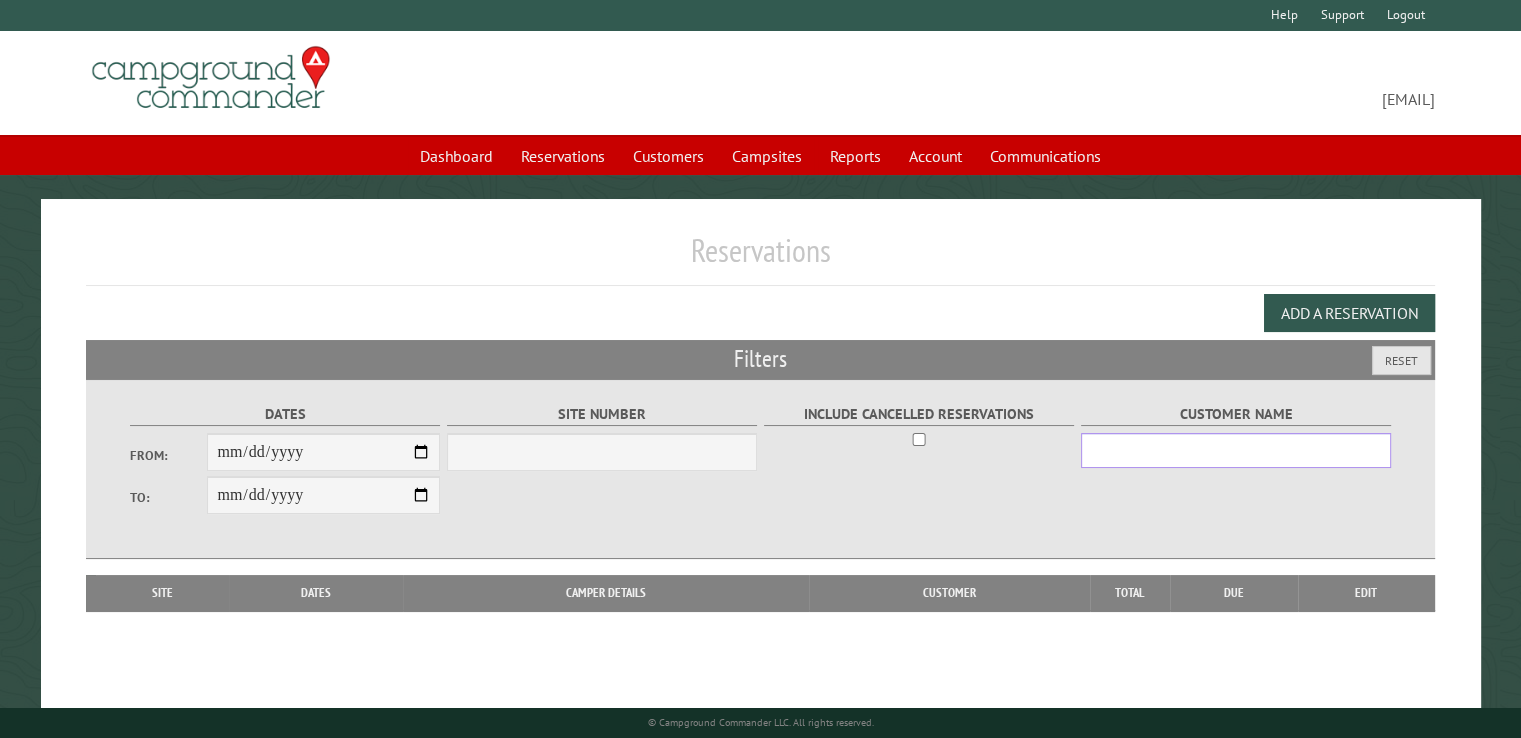 click on "Customer Name" at bounding box center [1236, 450] 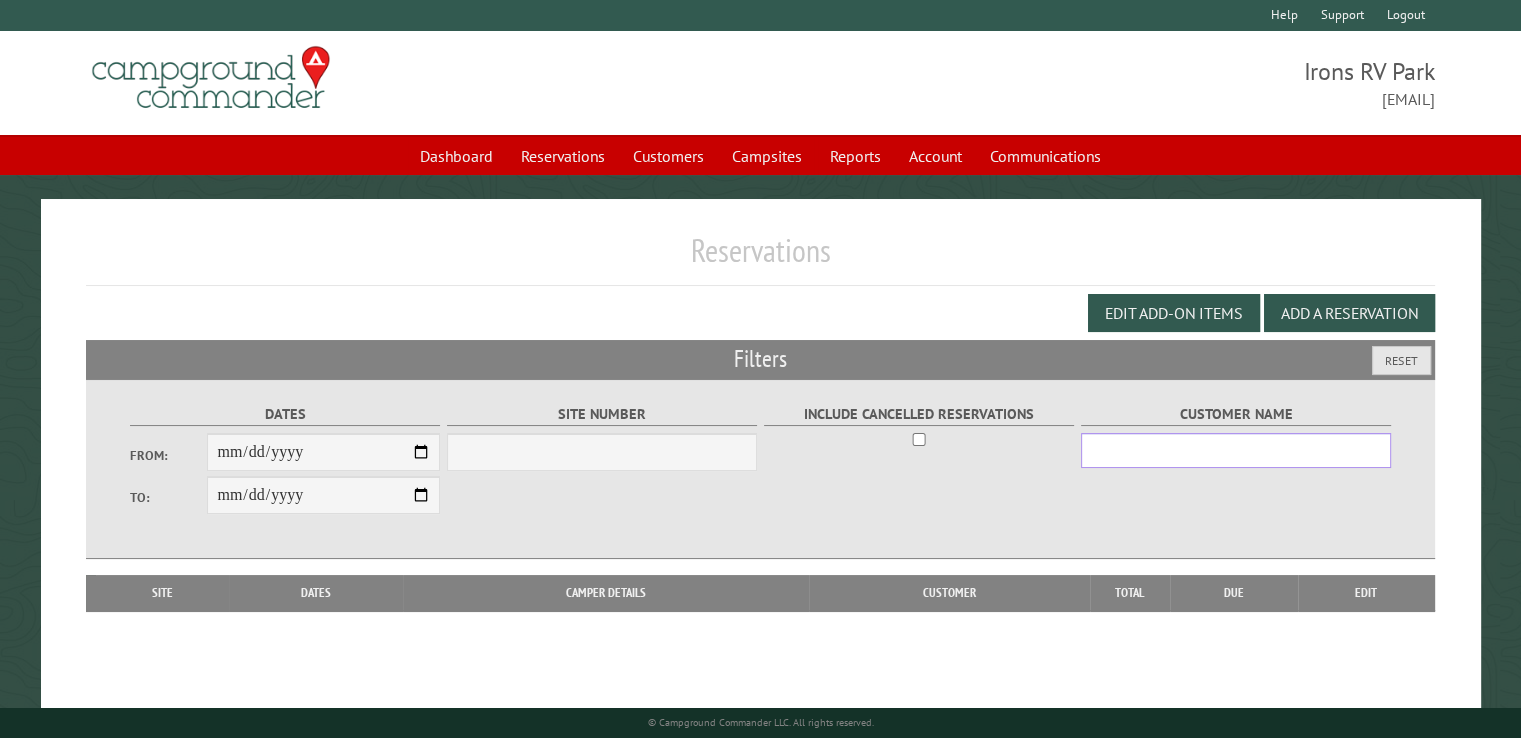 select on "***" 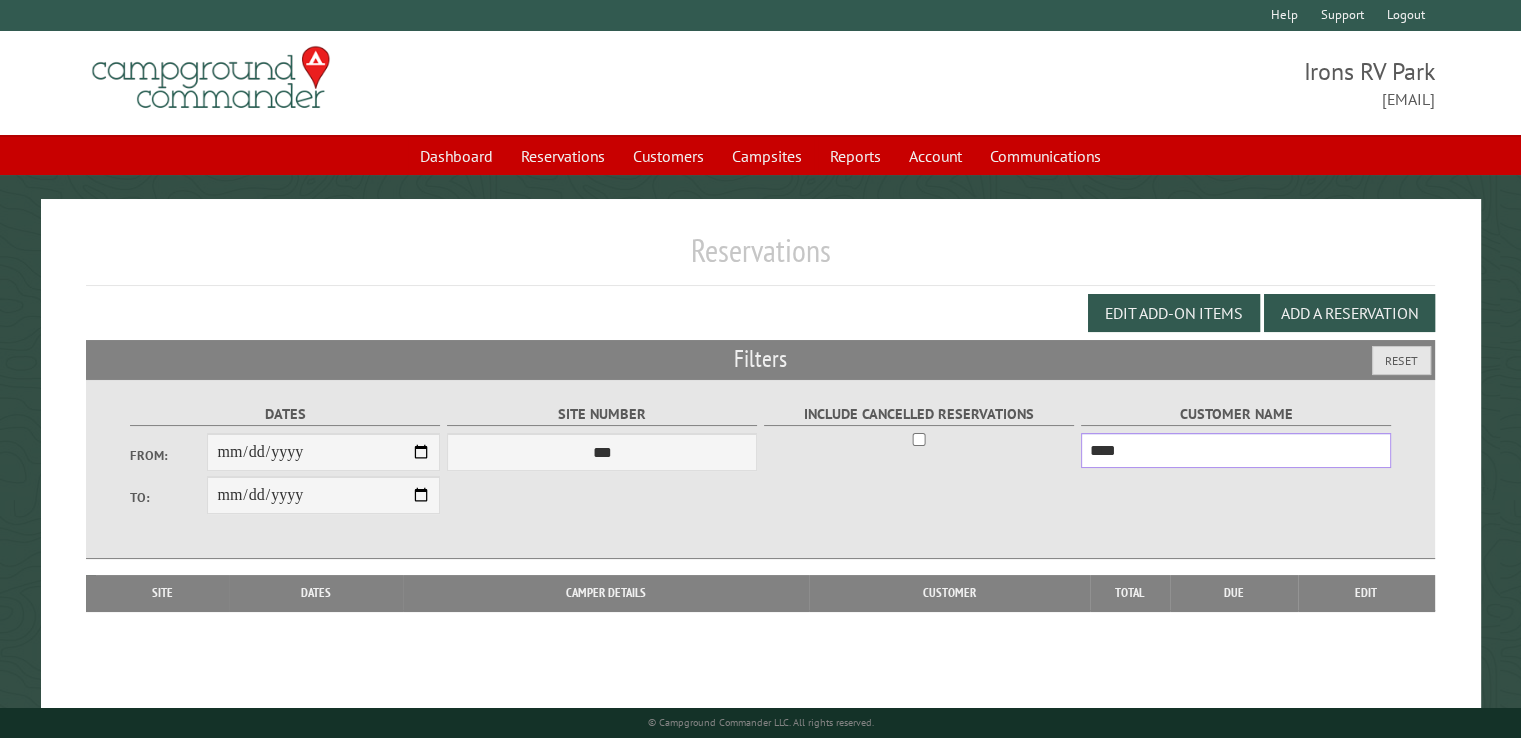 type on "****" 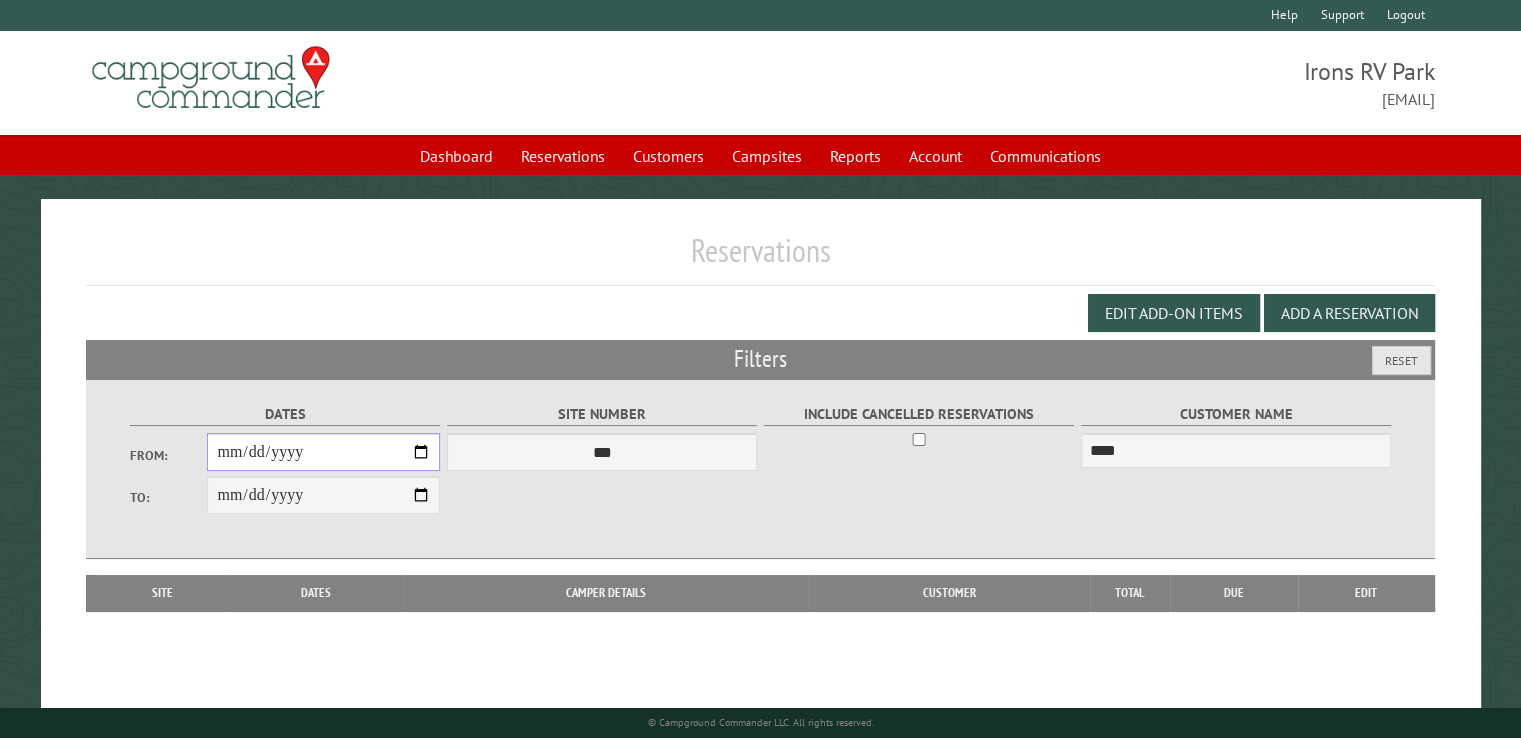 click on "From:" at bounding box center [323, 452] 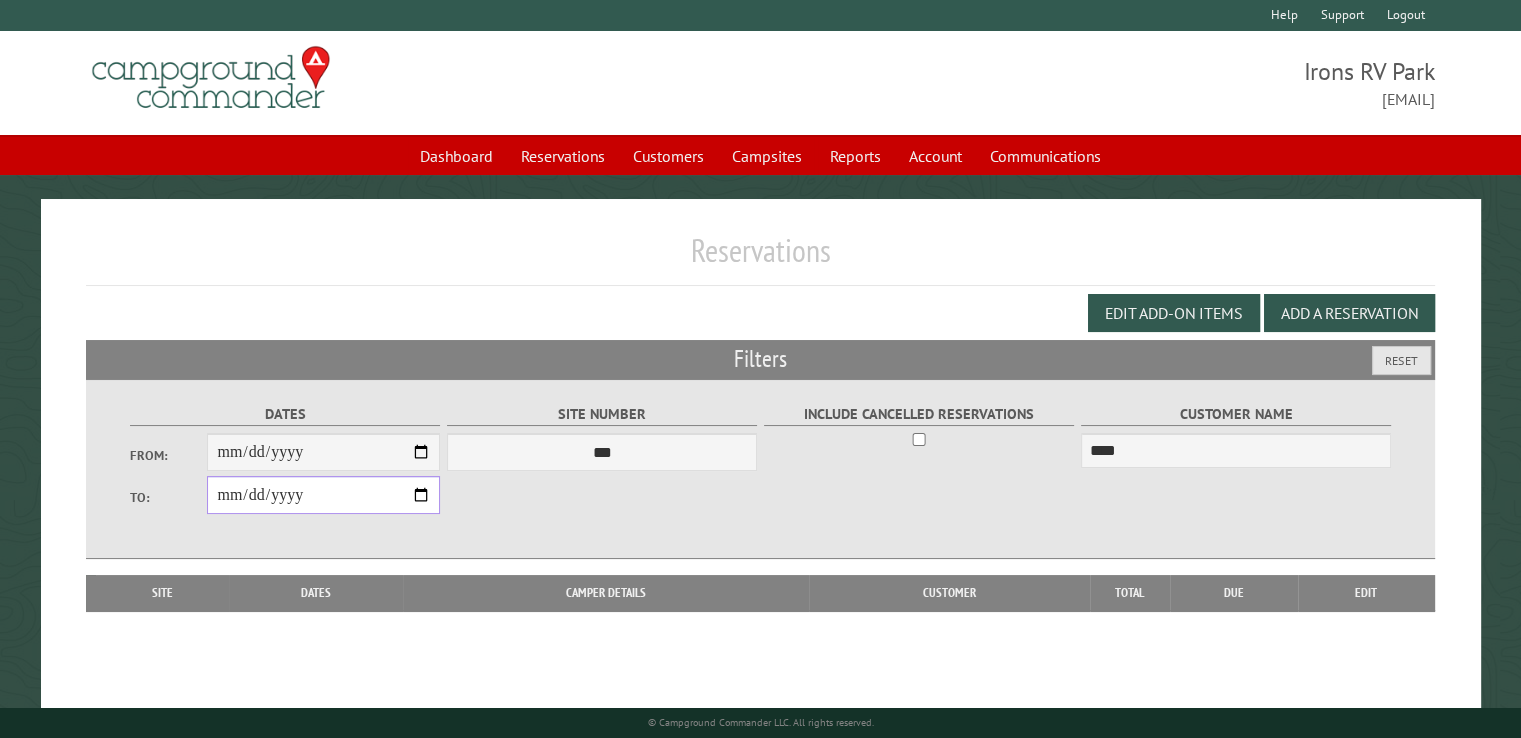 click on "**********" at bounding box center (323, 495) 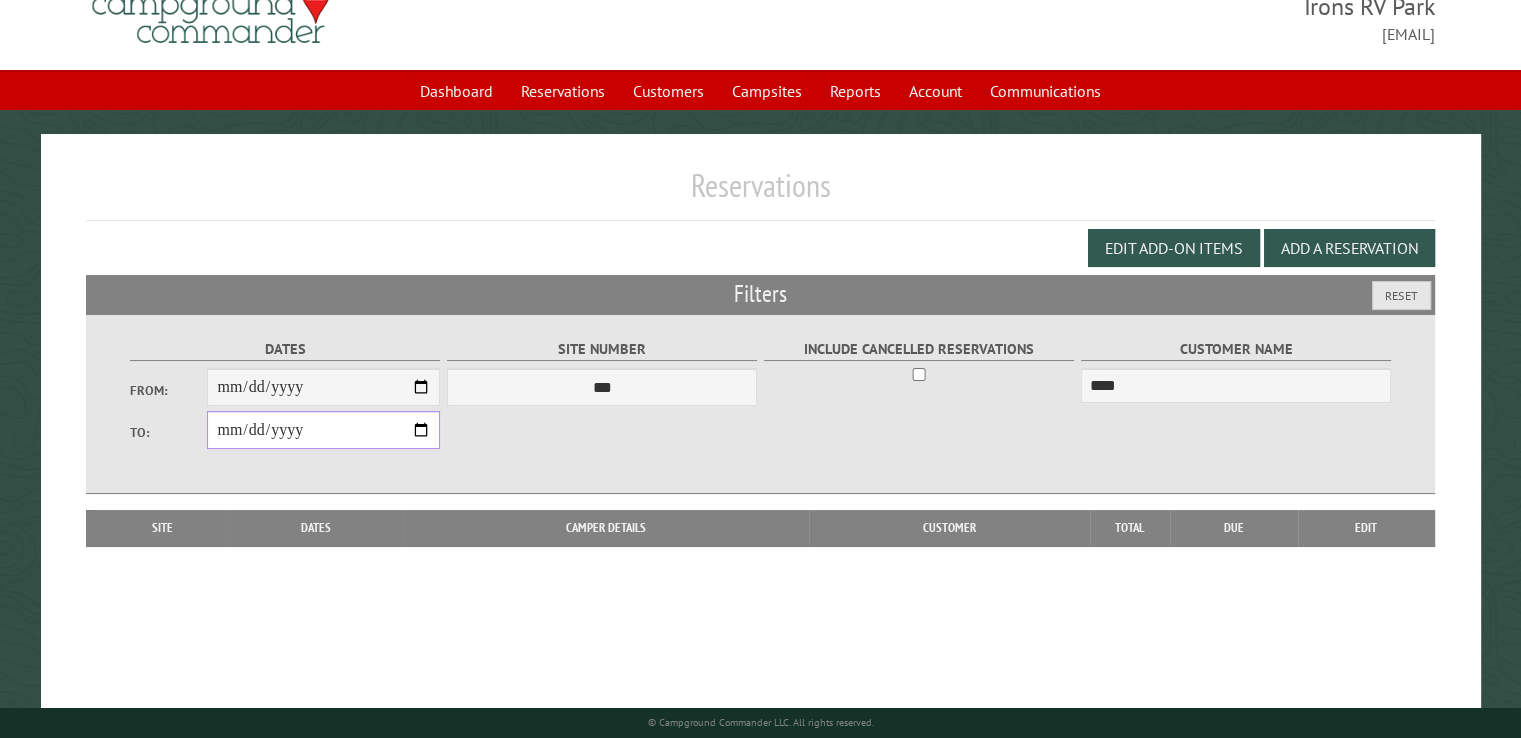 scroll, scrollTop: 99, scrollLeft: 0, axis: vertical 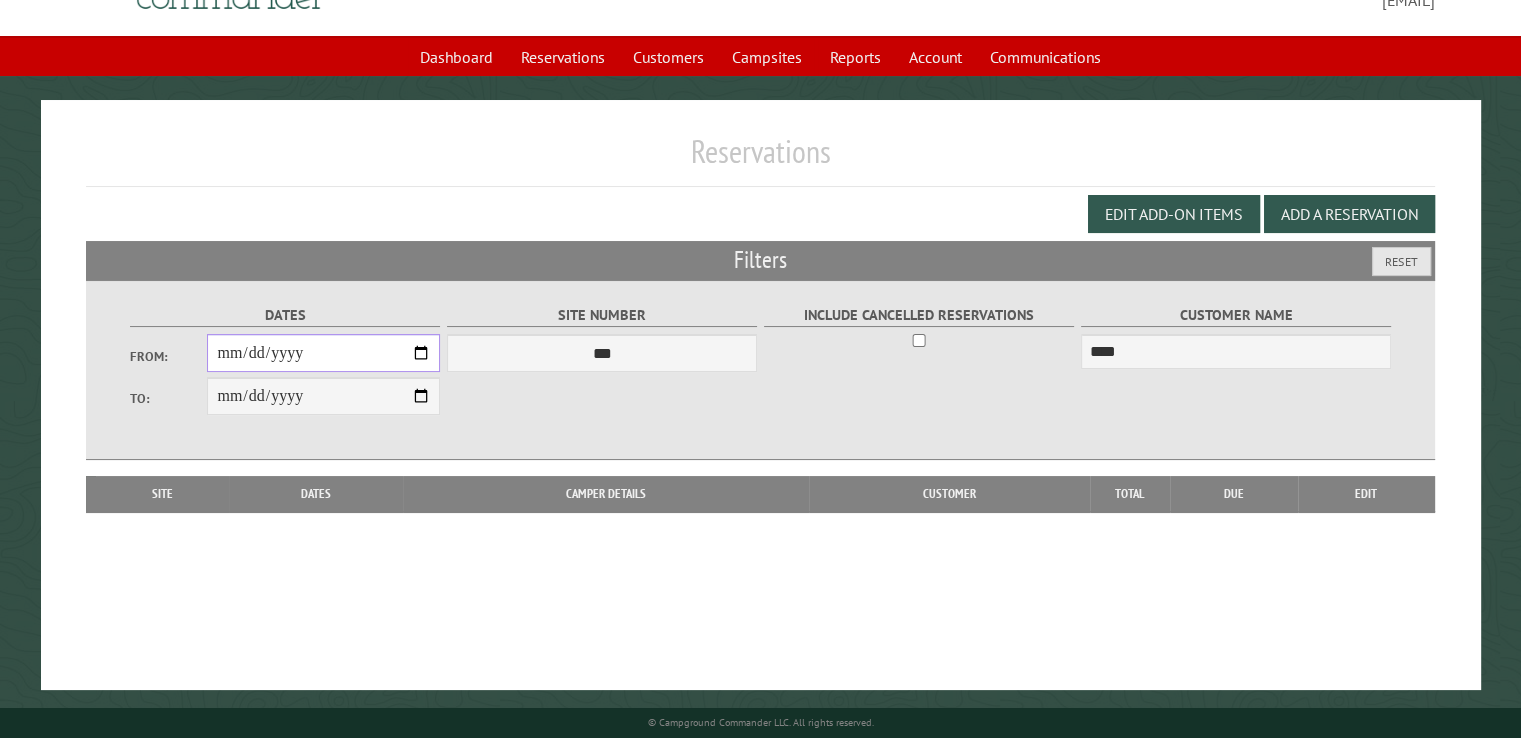 click on "**********" at bounding box center (323, 353) 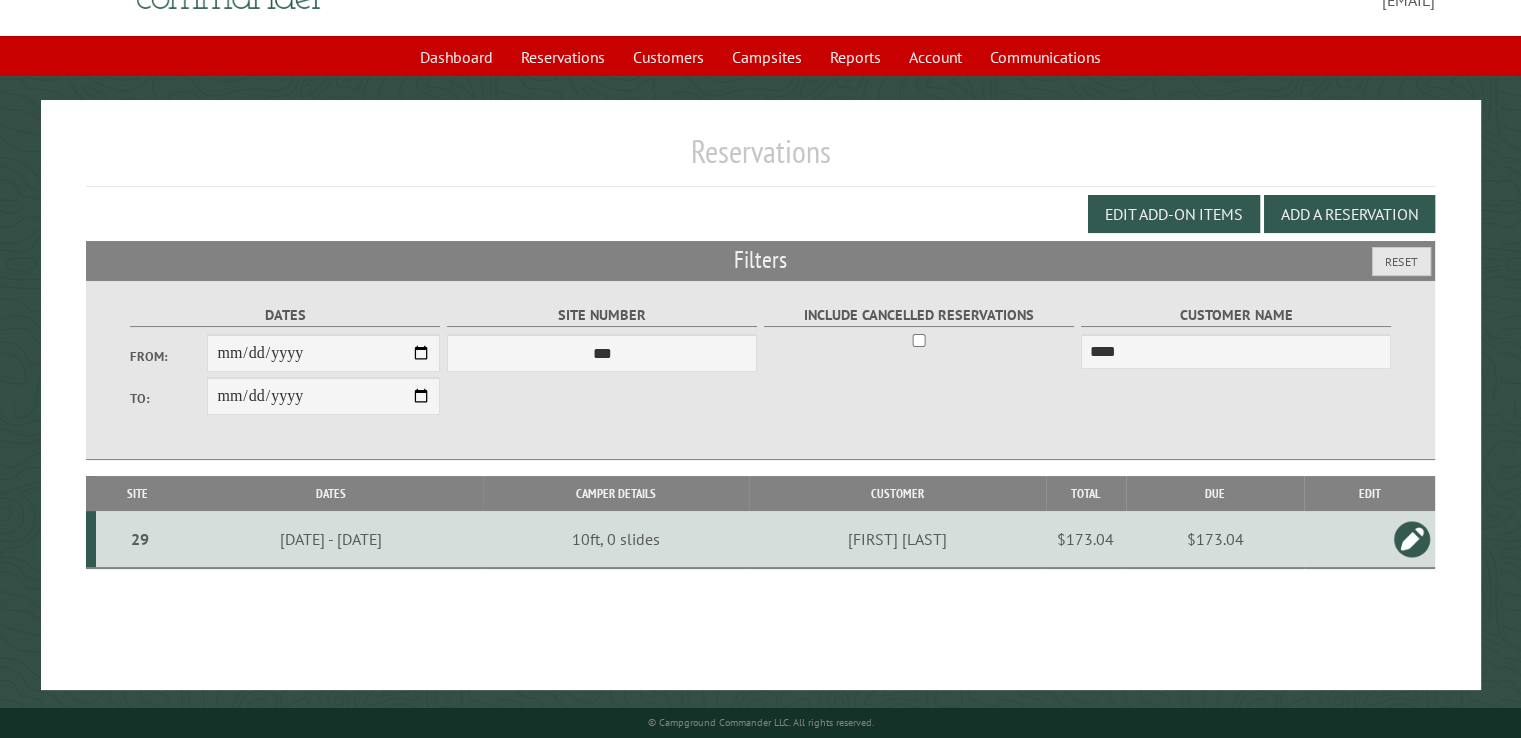 click at bounding box center (1412, 539) 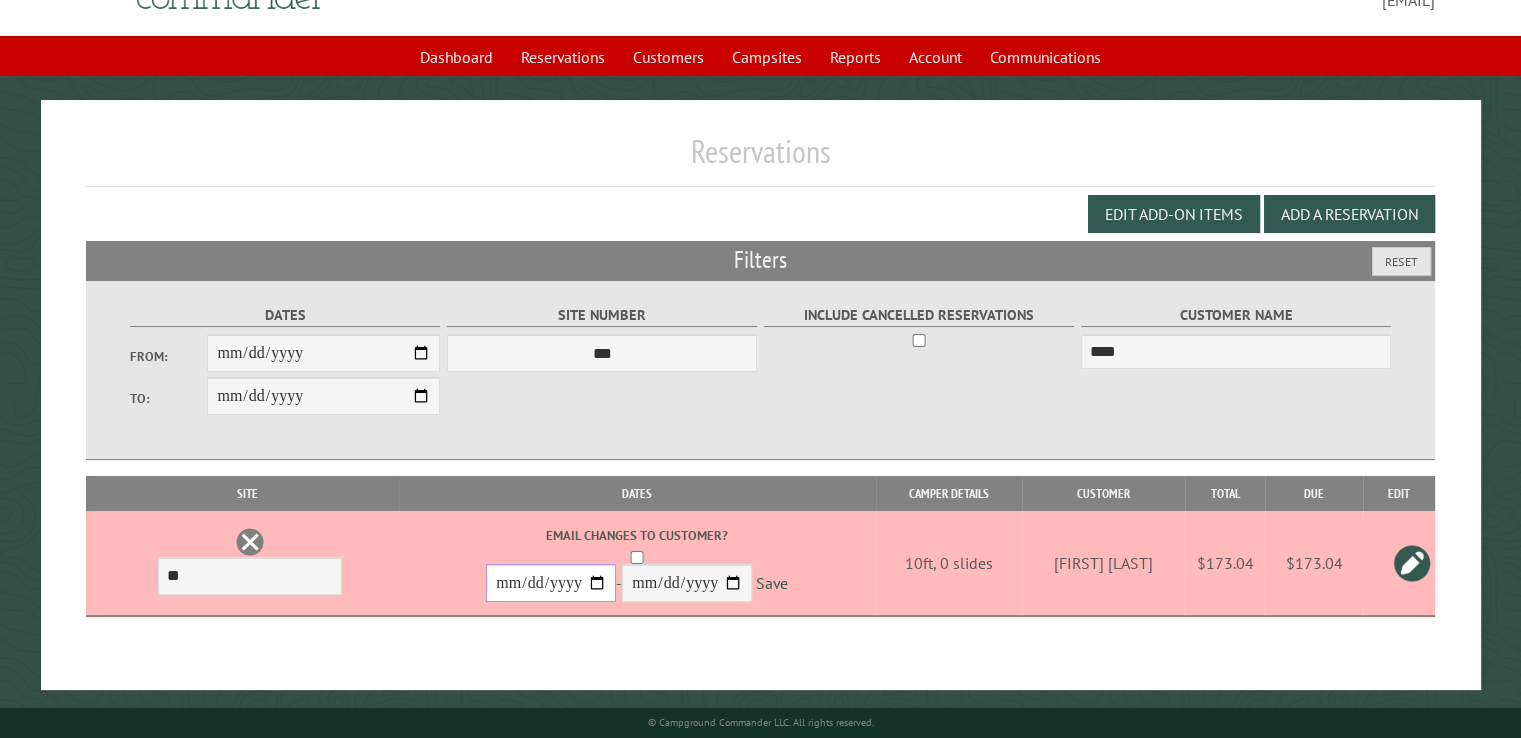 click on "**********" at bounding box center [551, 583] 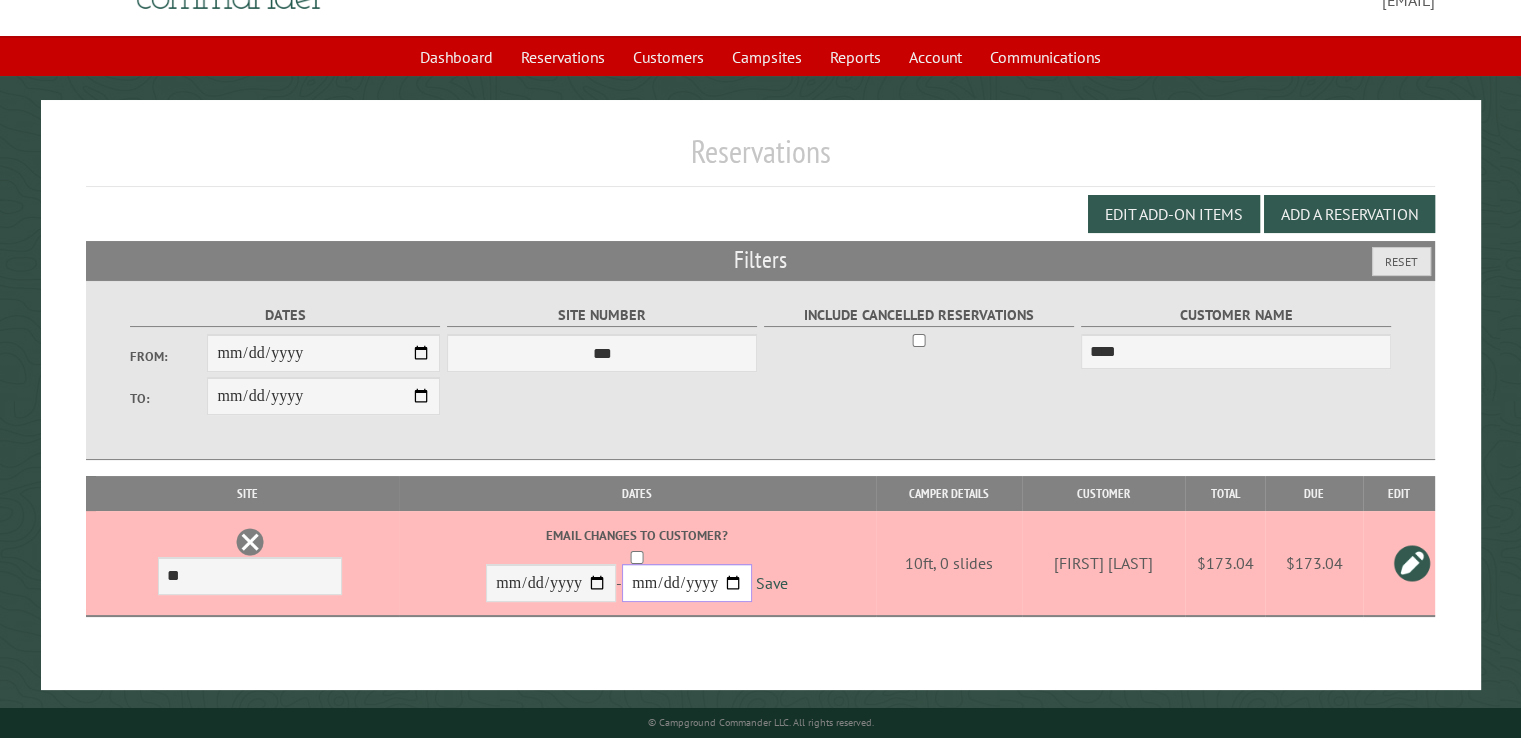 click on "**********" at bounding box center (687, 583) 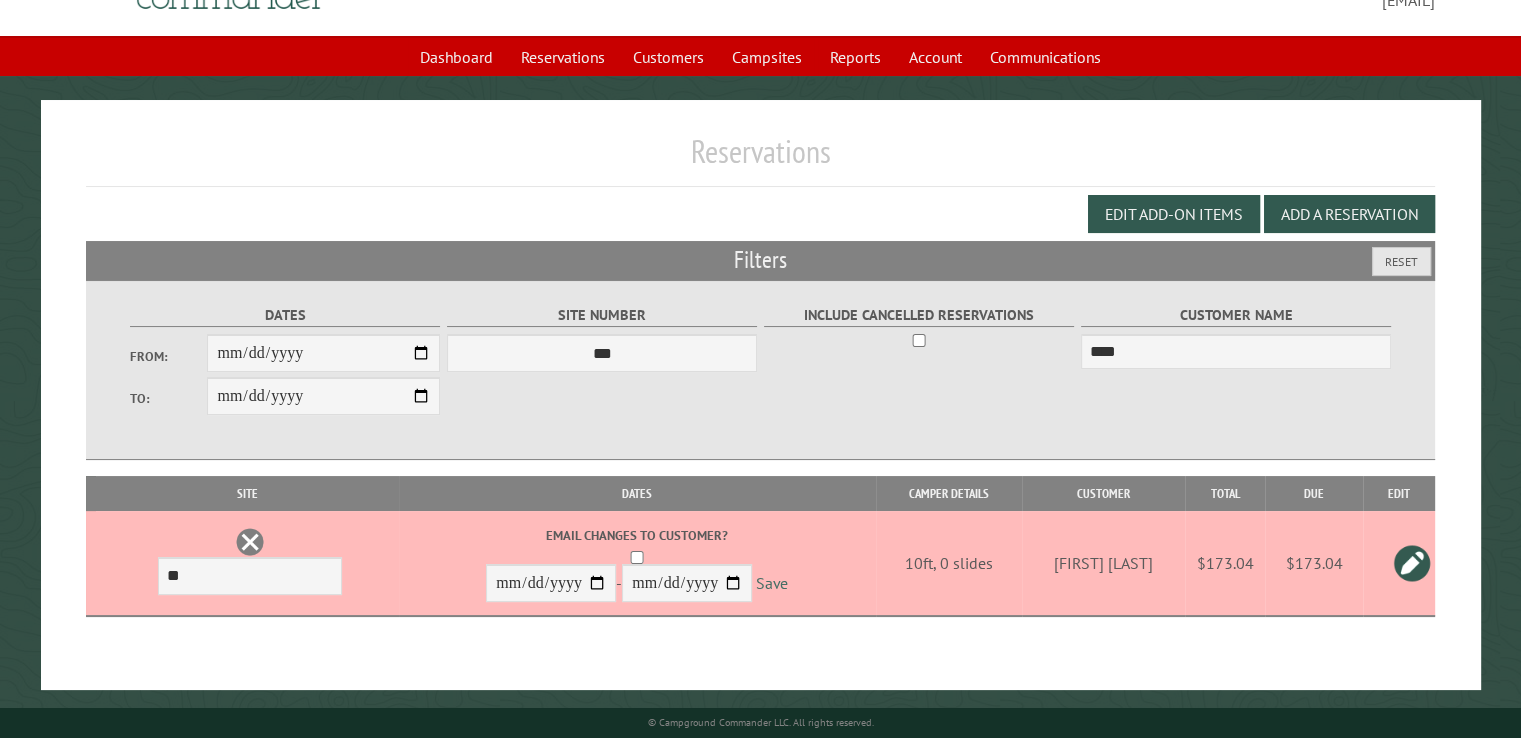 click on "Save" at bounding box center [772, 584] 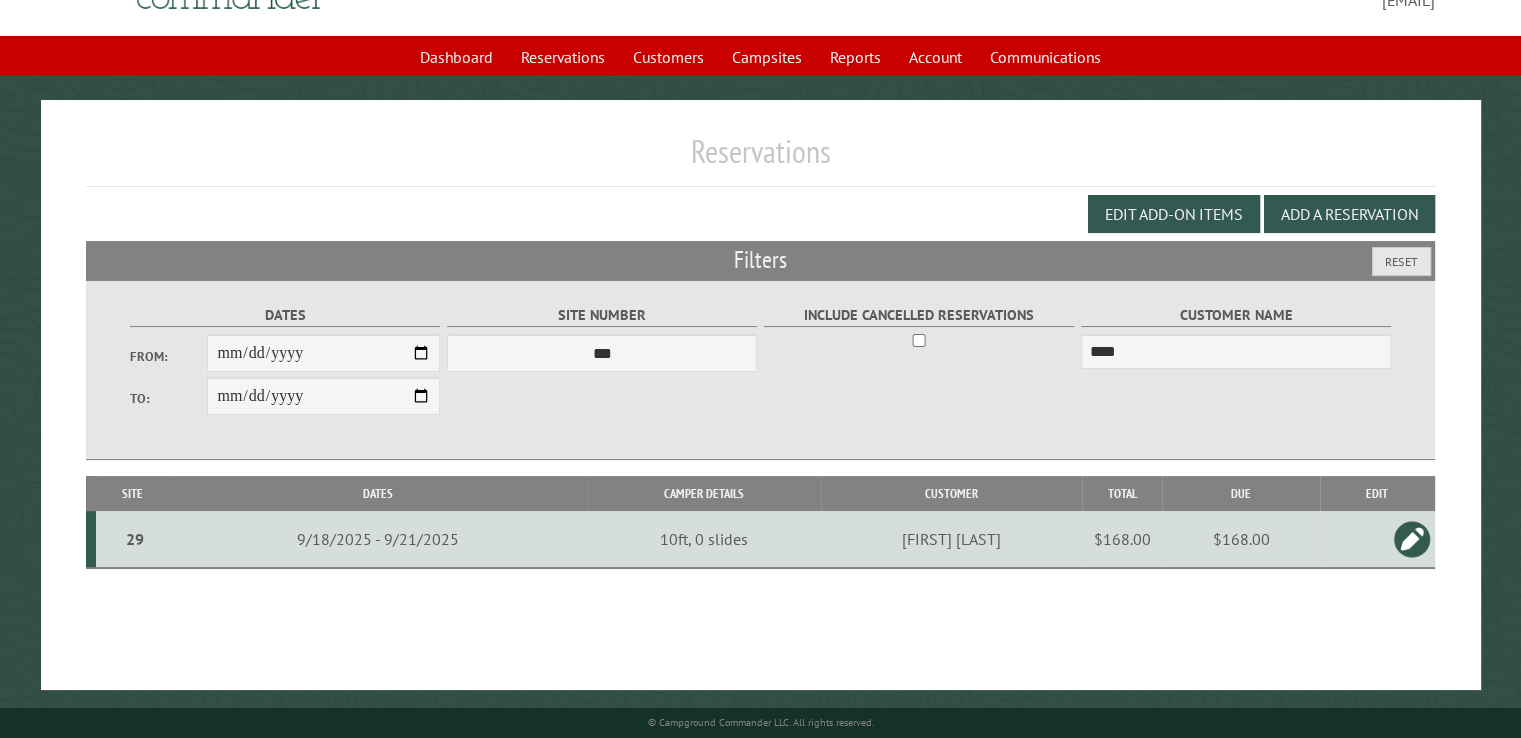 click at bounding box center (1412, 539) 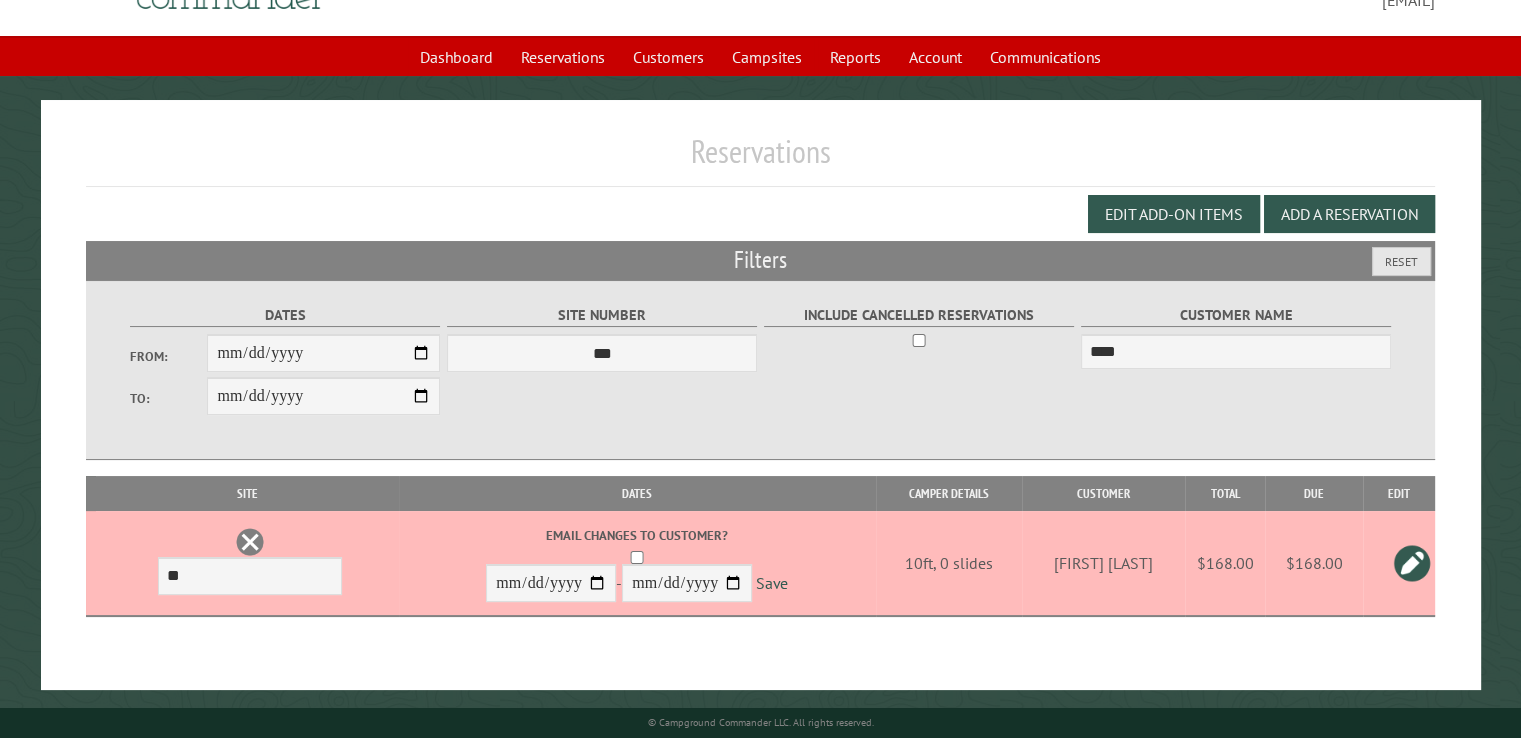 drag, startPoint x: 1194, startPoint y: 572, endPoint x: 1194, endPoint y: 531, distance: 41 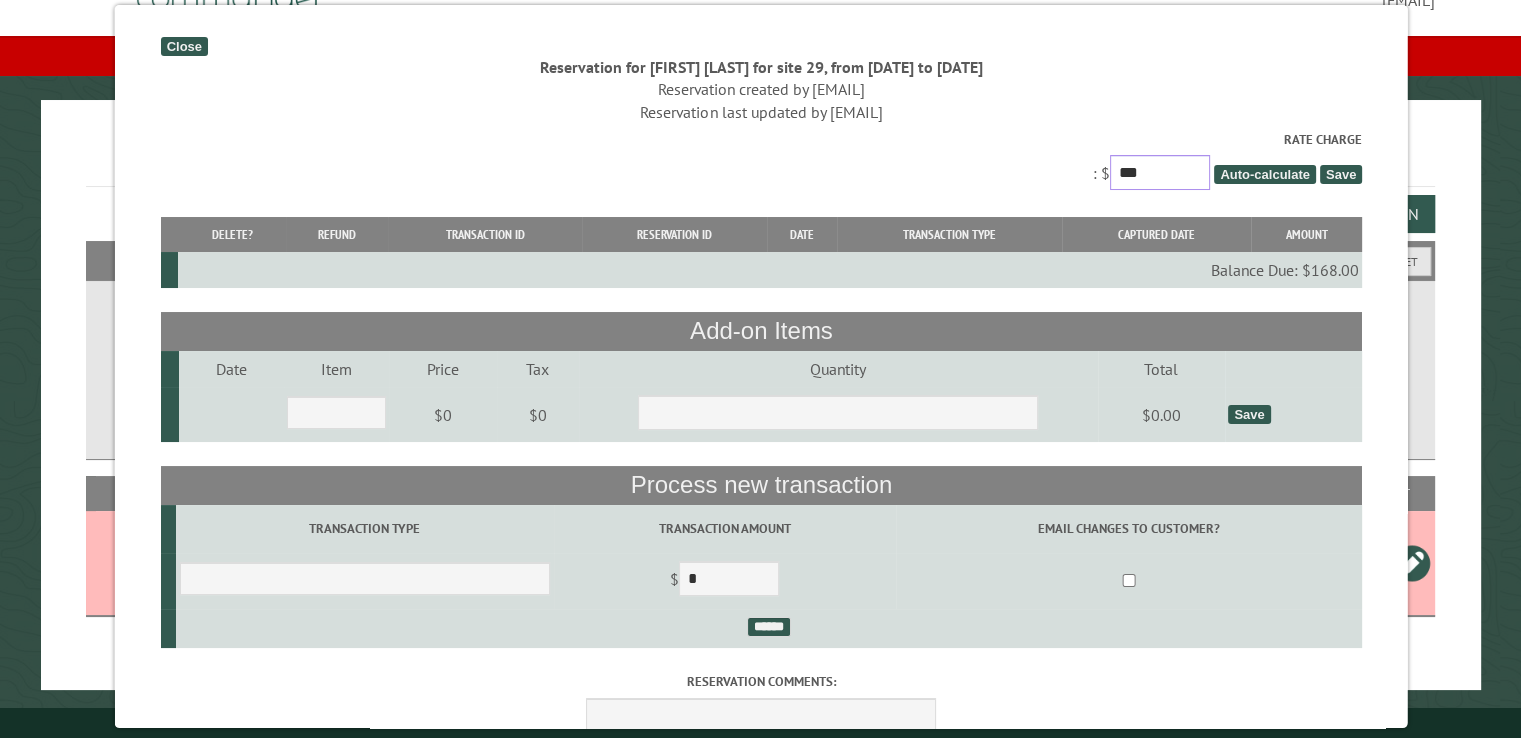 click on "***" at bounding box center (1159, 172) 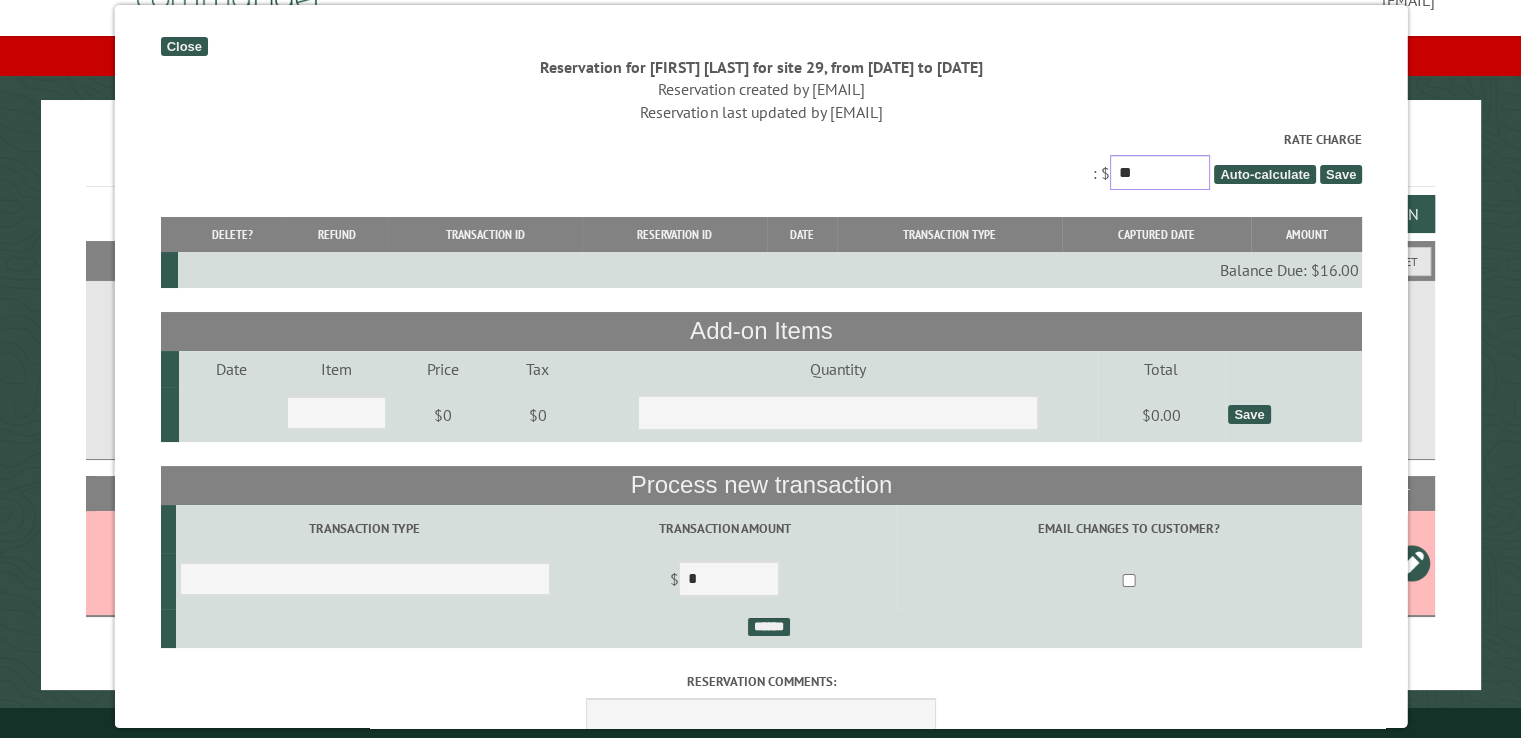 type on "*" 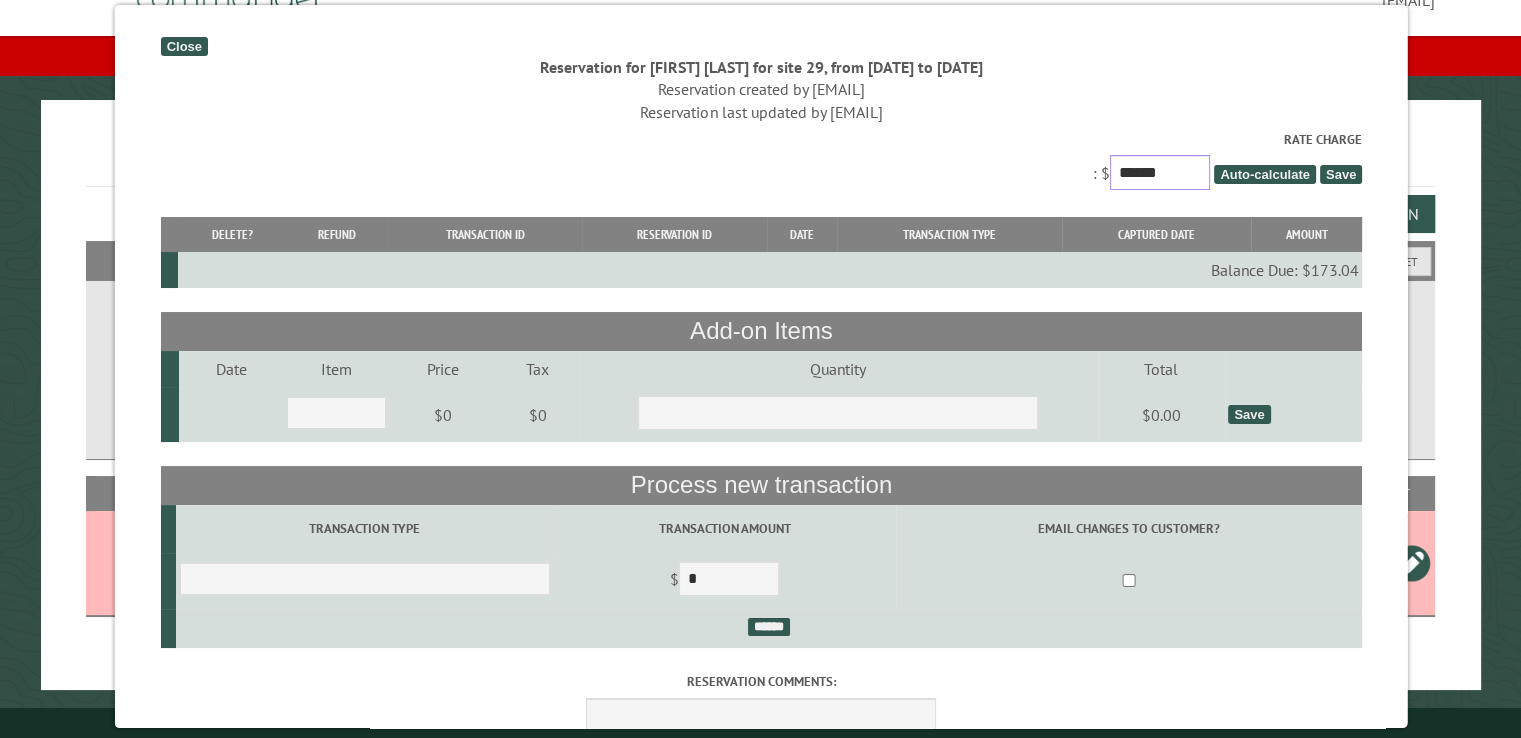 type on "******" 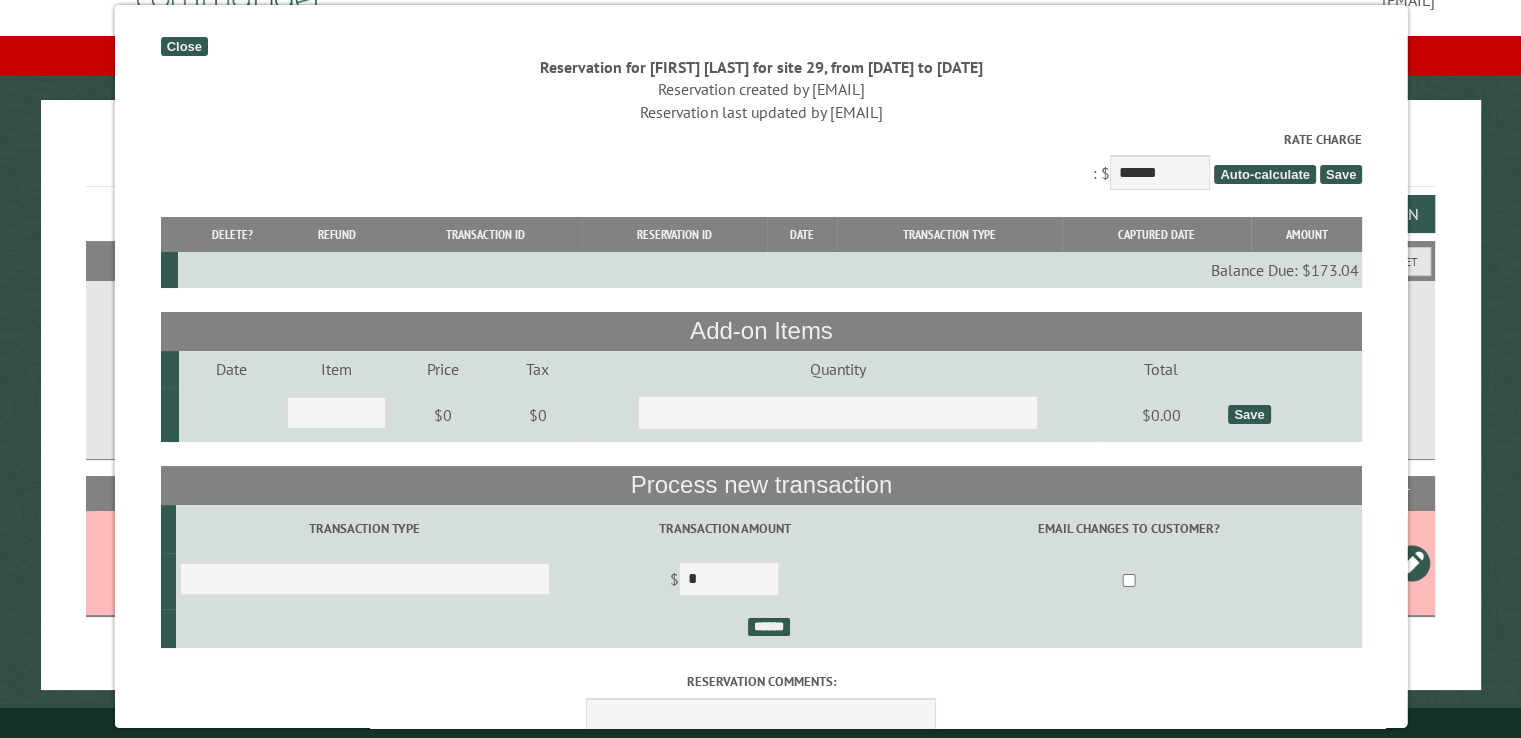 click on "Save" at bounding box center [1340, 174] 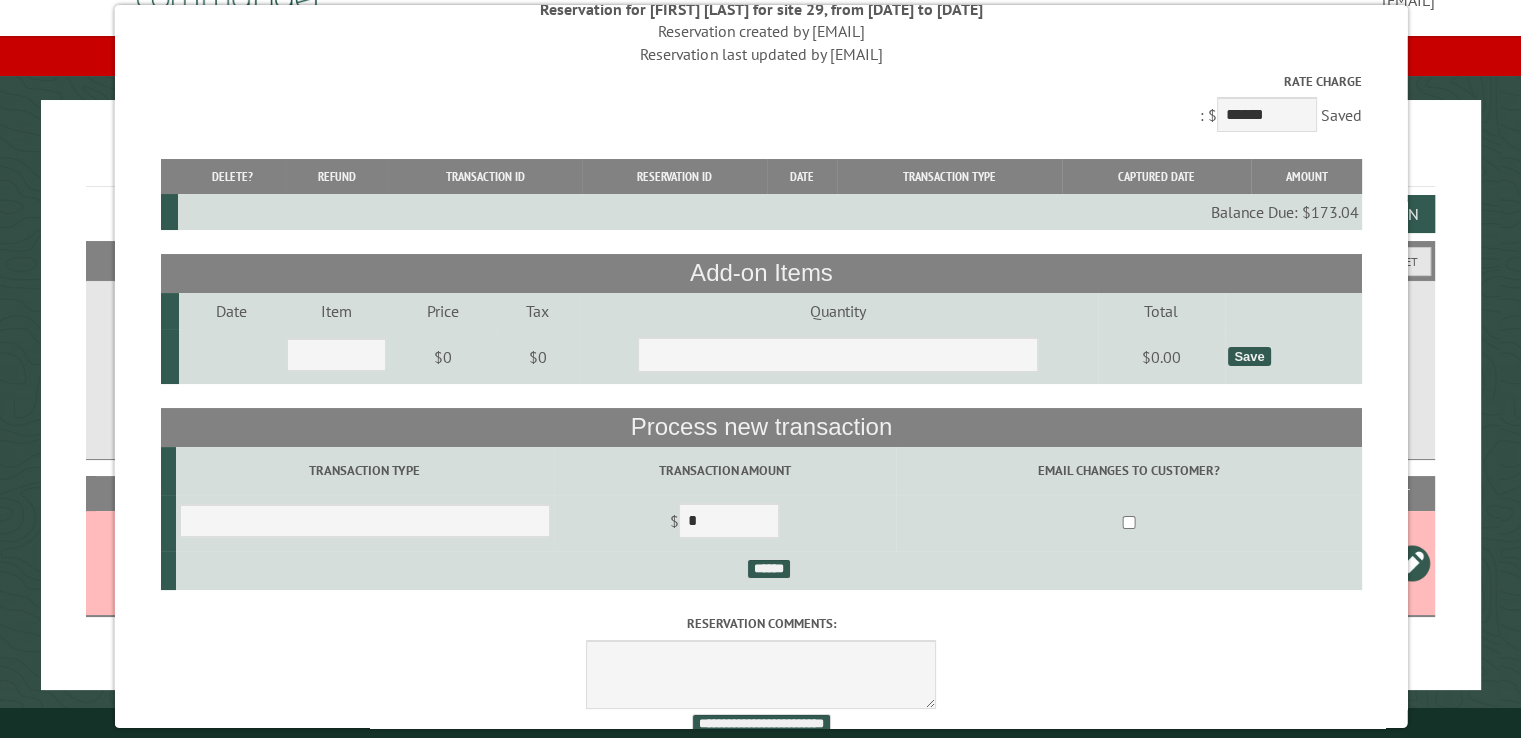 scroll, scrollTop: 0, scrollLeft: 0, axis: both 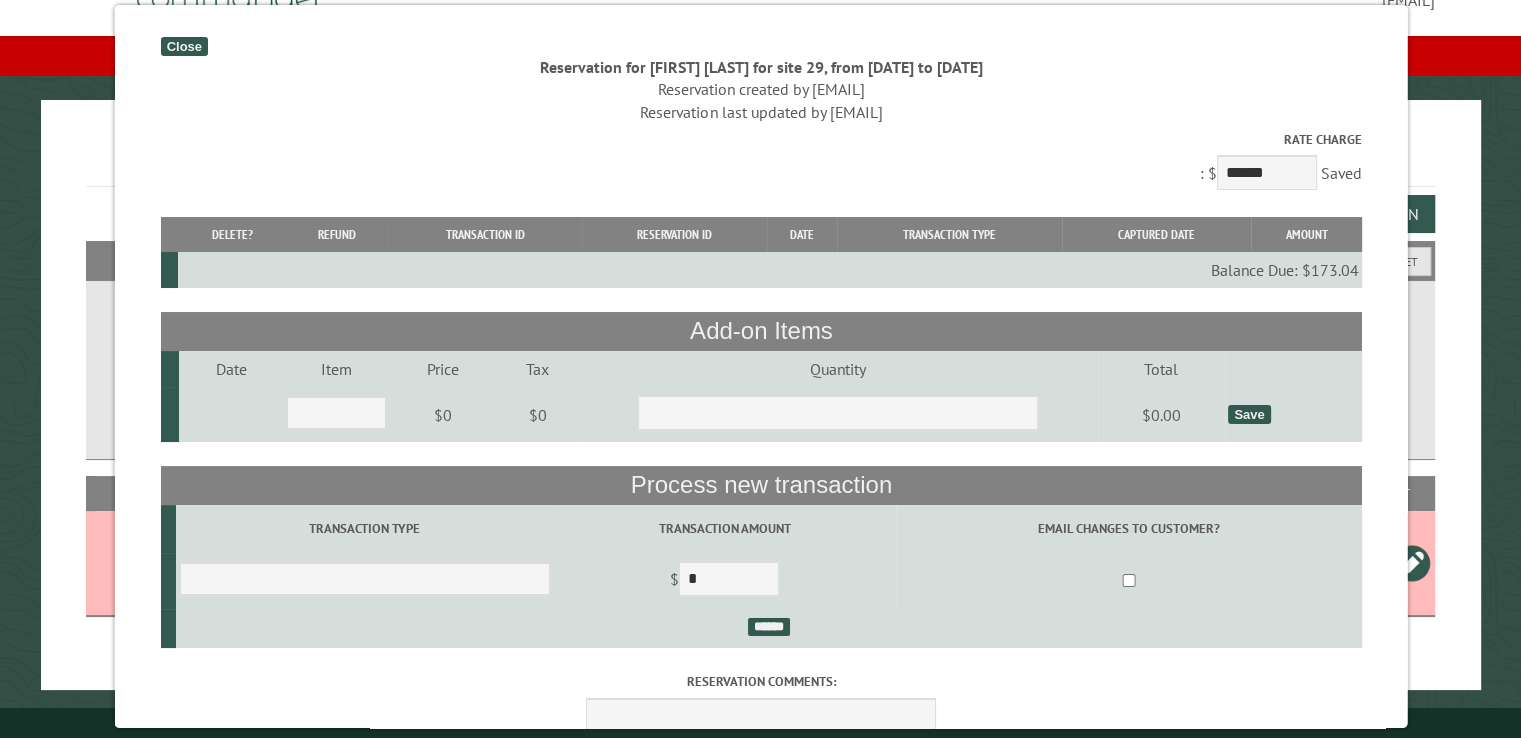 click on "Close" at bounding box center (183, 46) 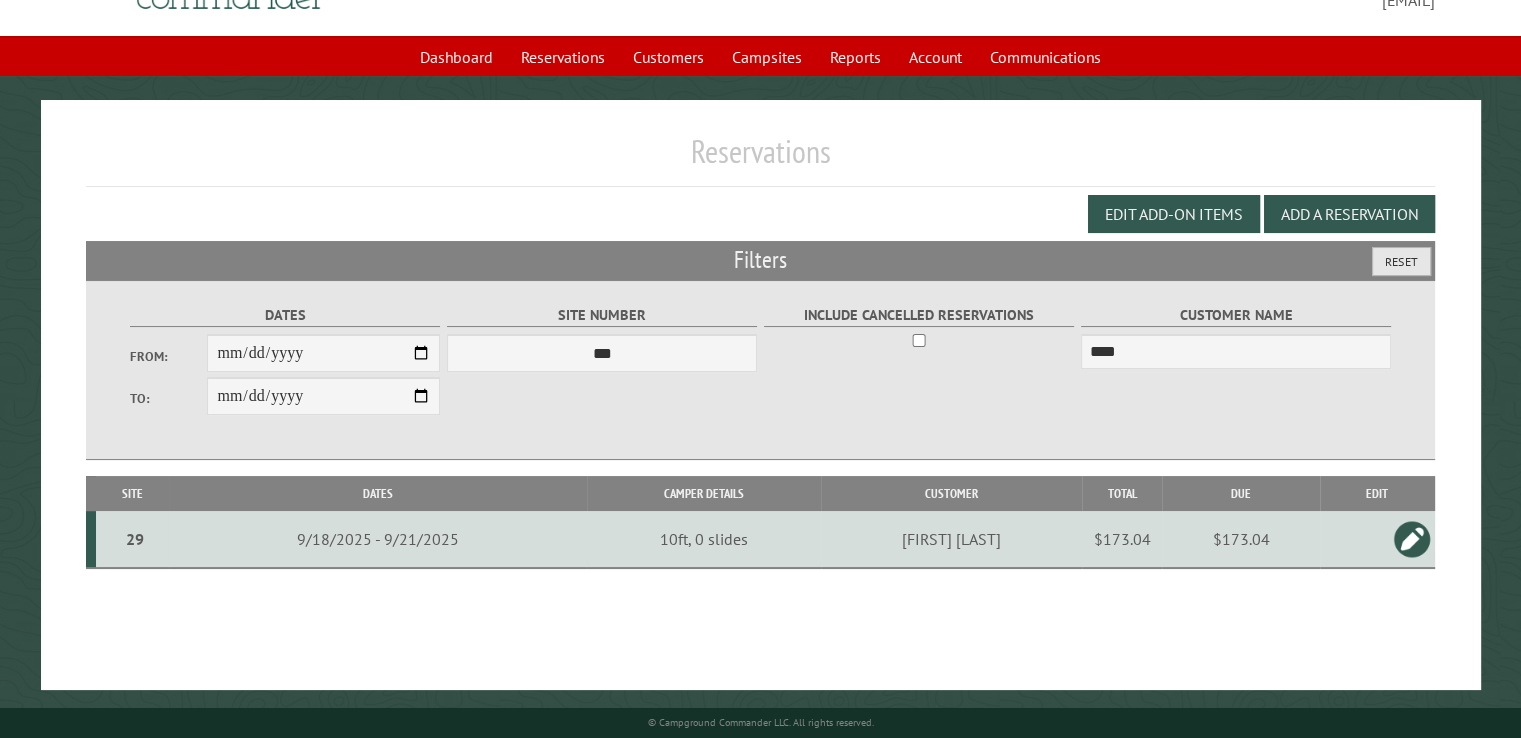 click on "Reset" at bounding box center [1401, 261] 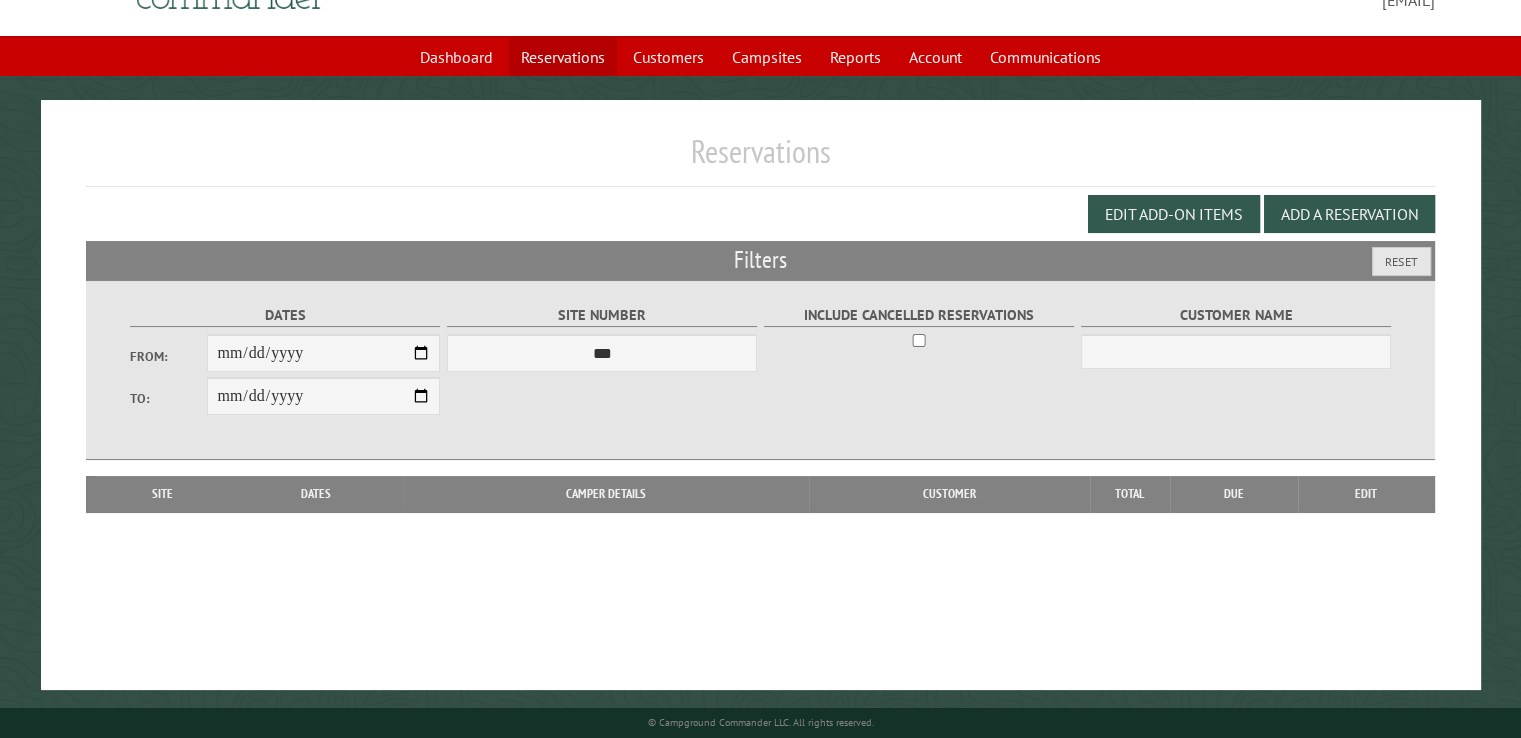 click on "Reservations" at bounding box center (563, 57) 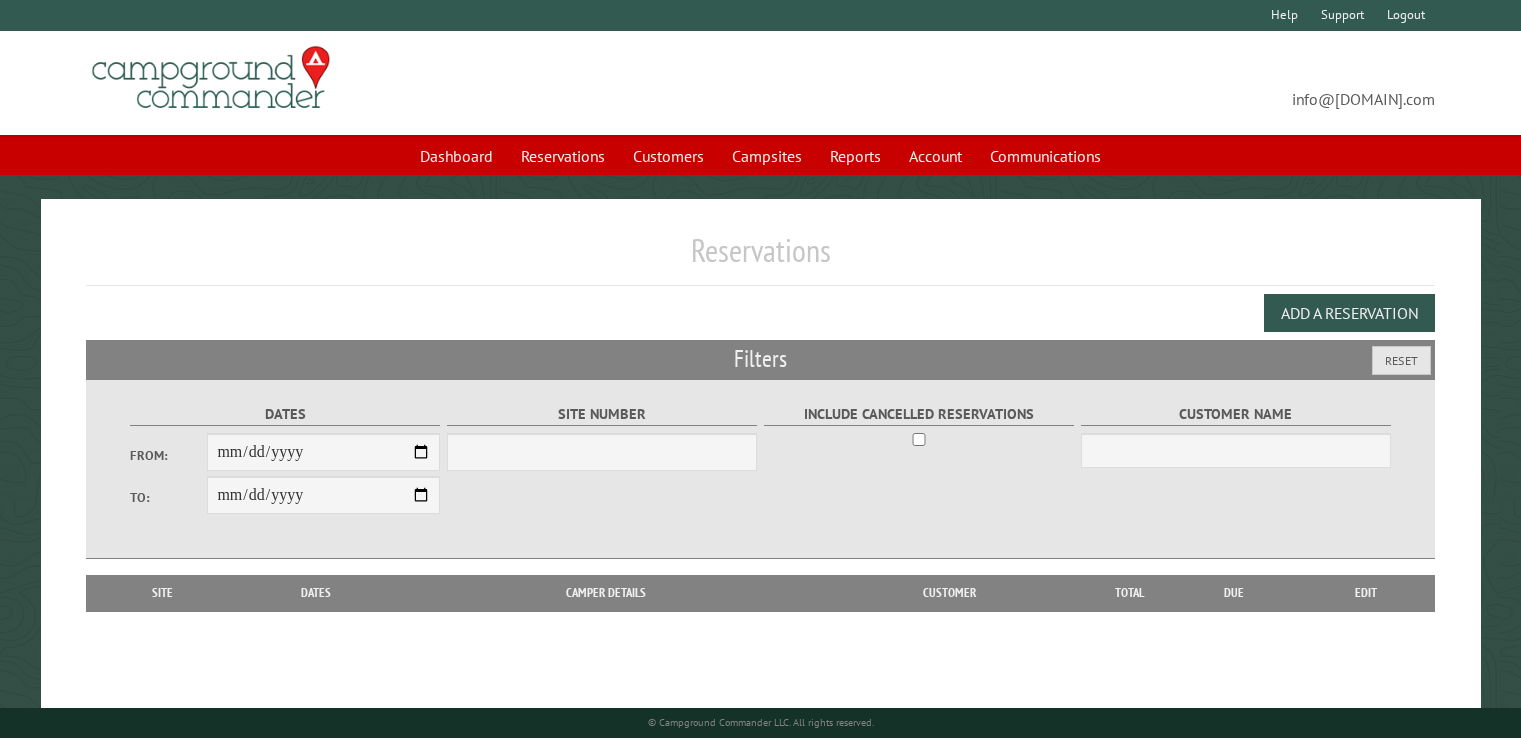 scroll, scrollTop: 0, scrollLeft: 0, axis: both 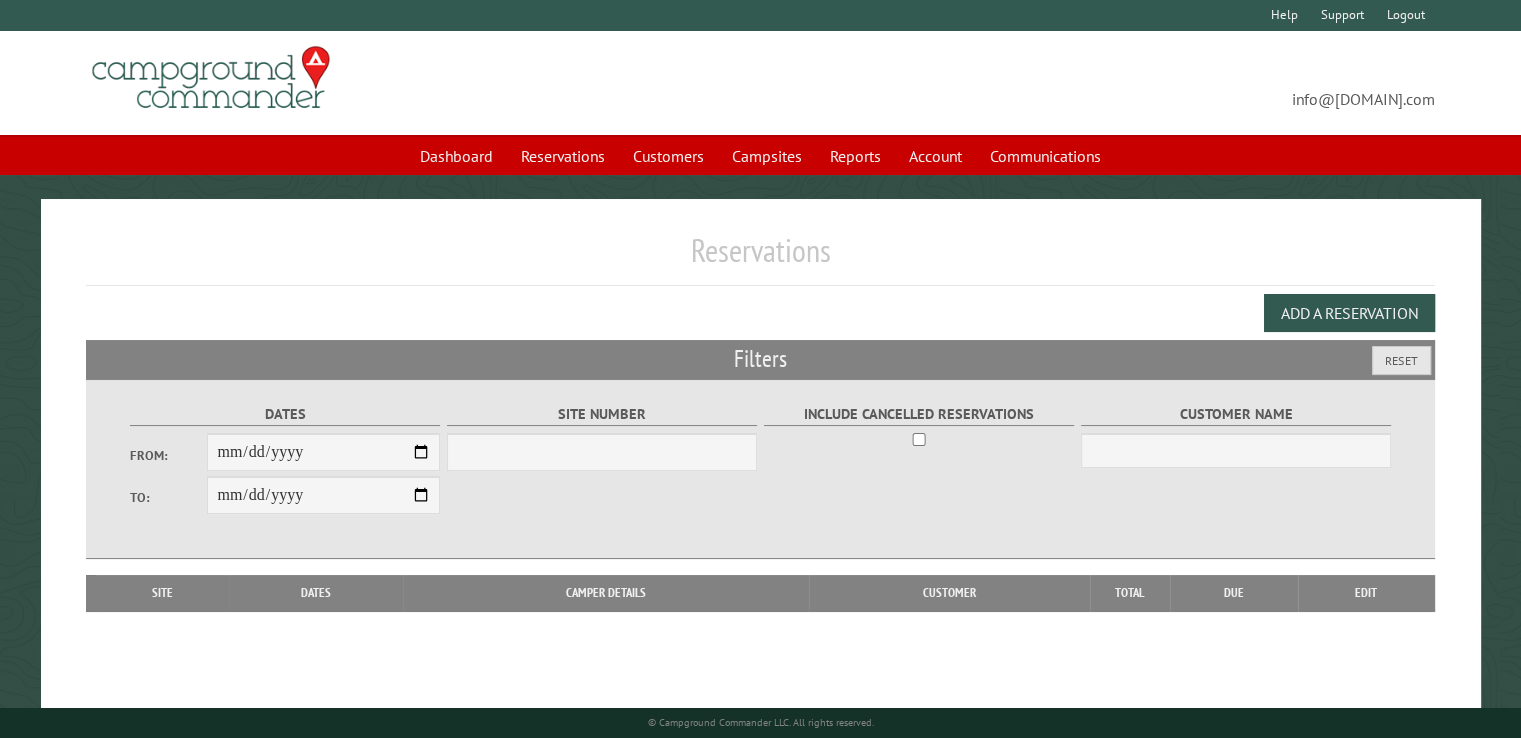 select on "***" 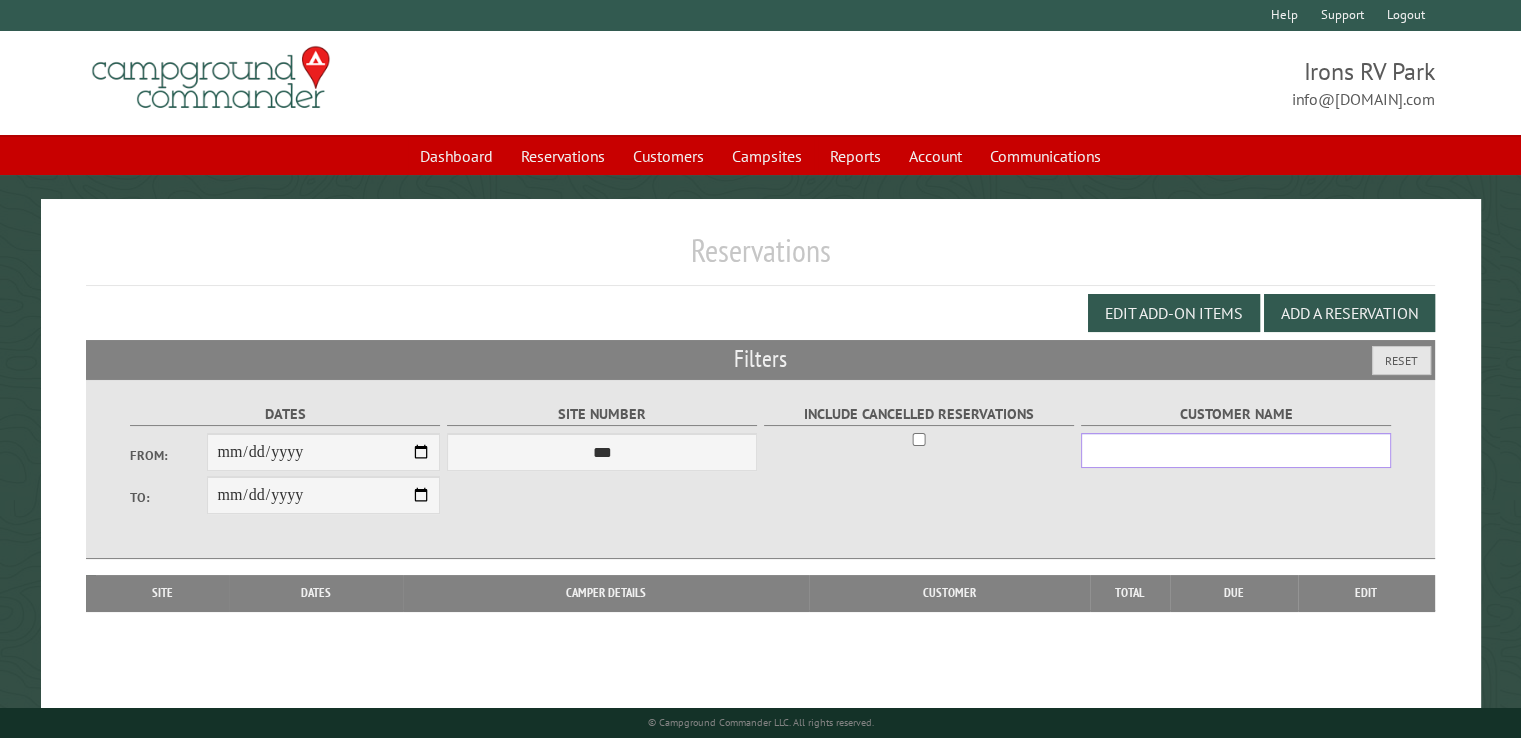 click on "Customer Name" at bounding box center (1236, 450) 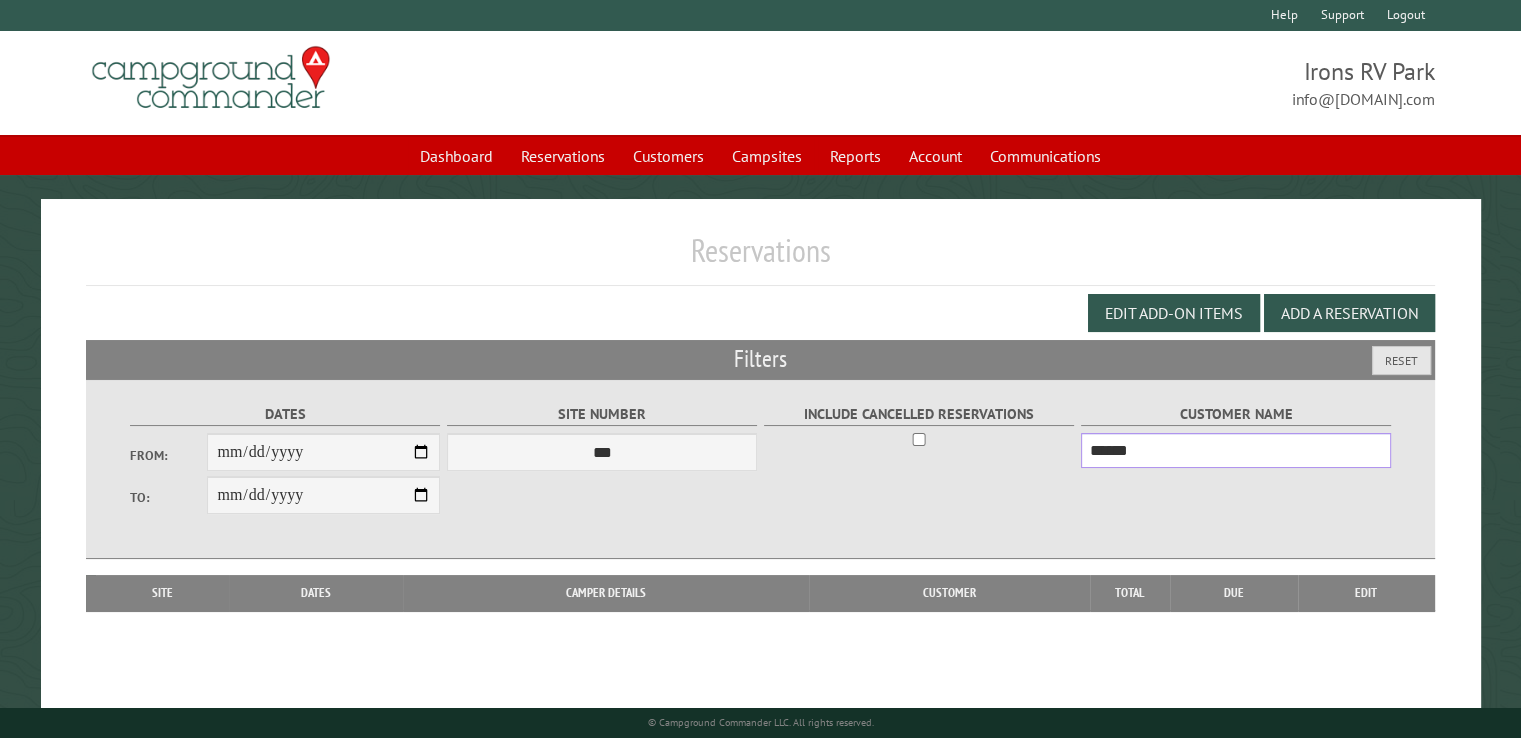 type on "******" 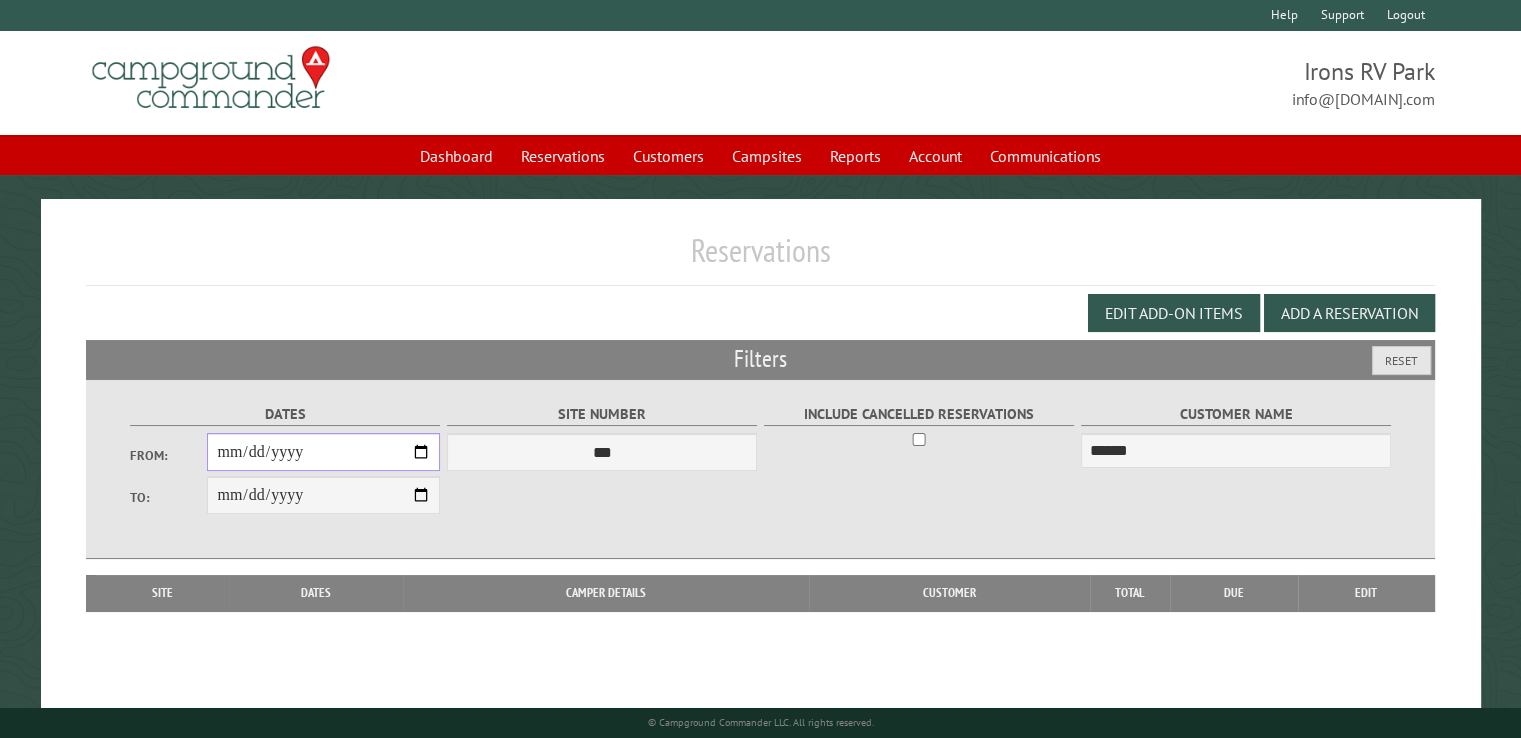 click on "From:" at bounding box center (323, 452) 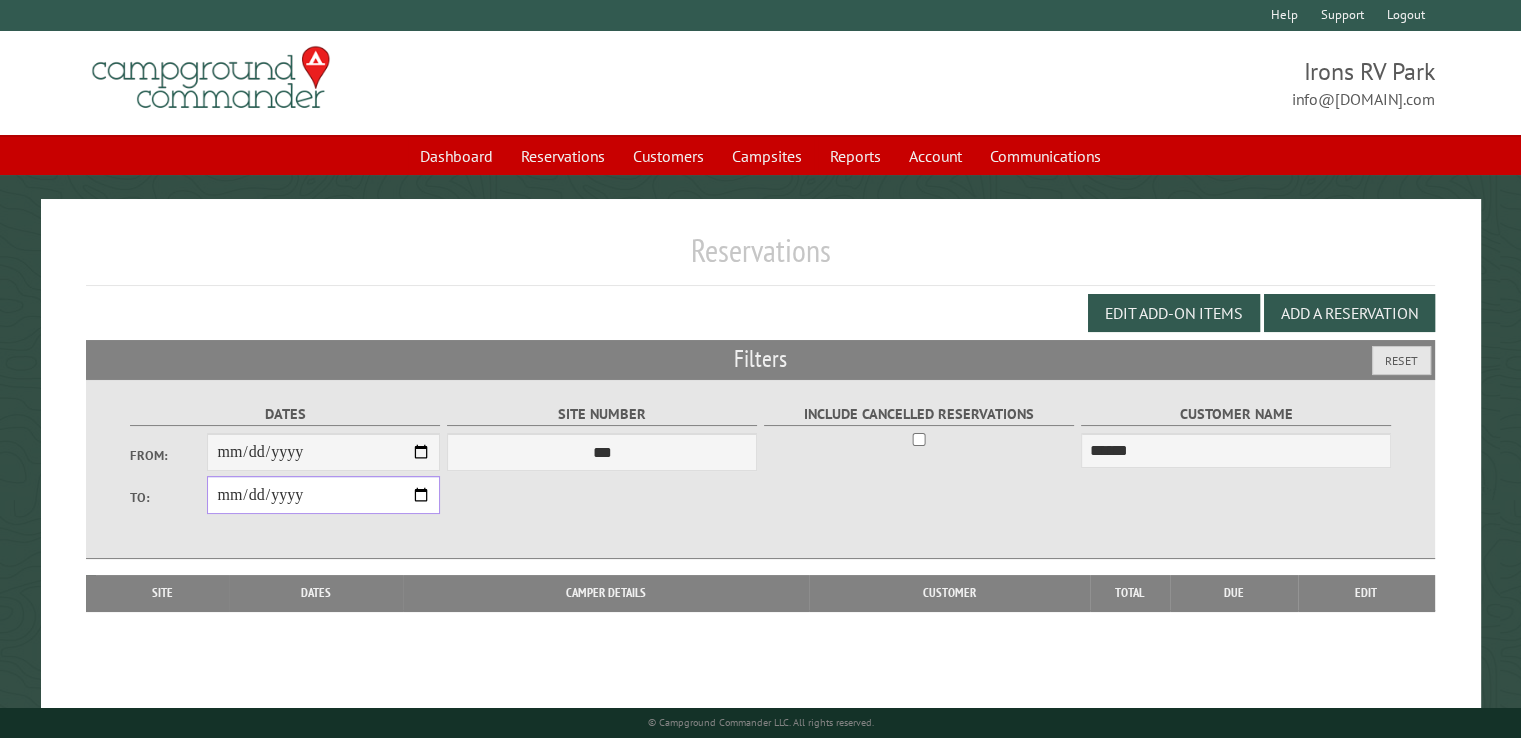 click on "**********" at bounding box center (323, 495) 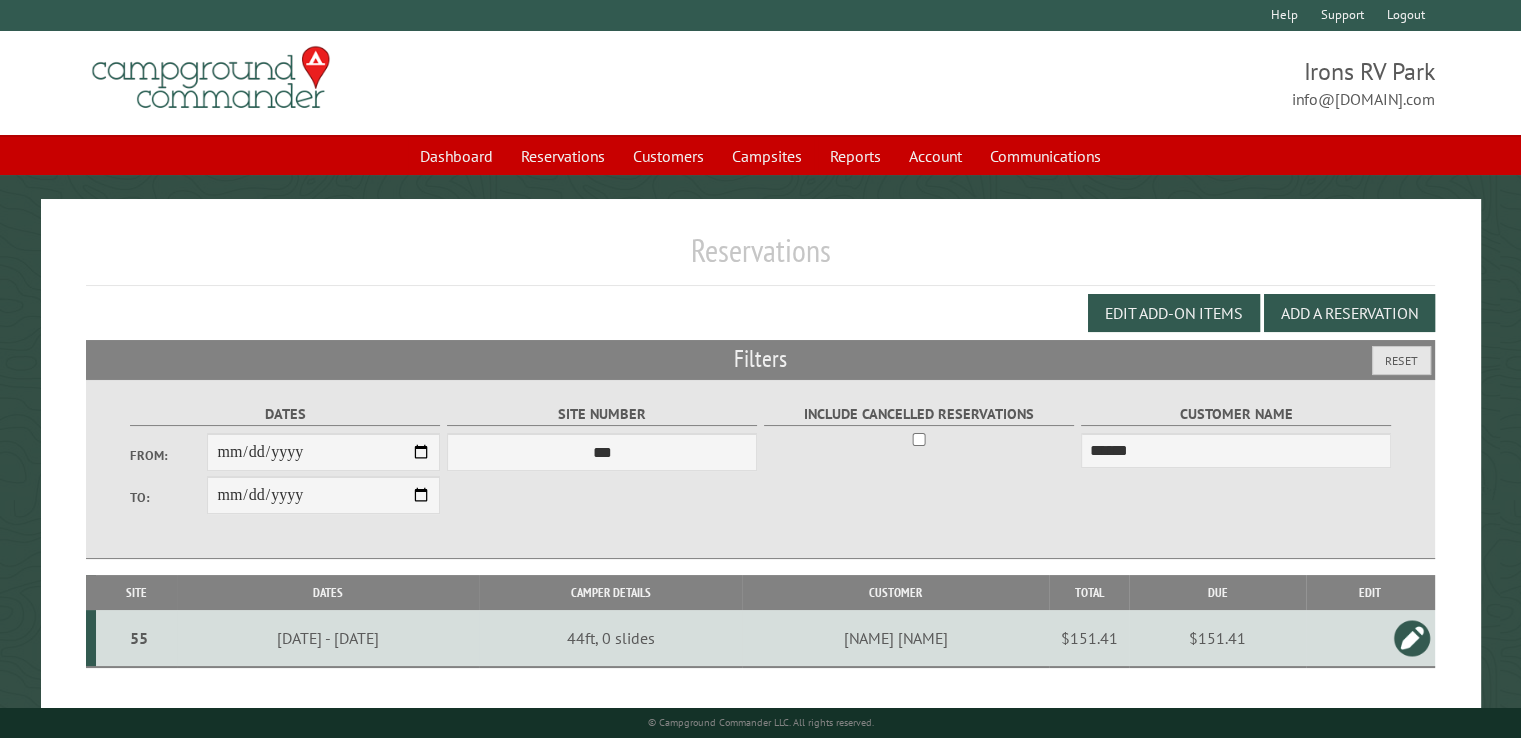 click at bounding box center (1412, 638) 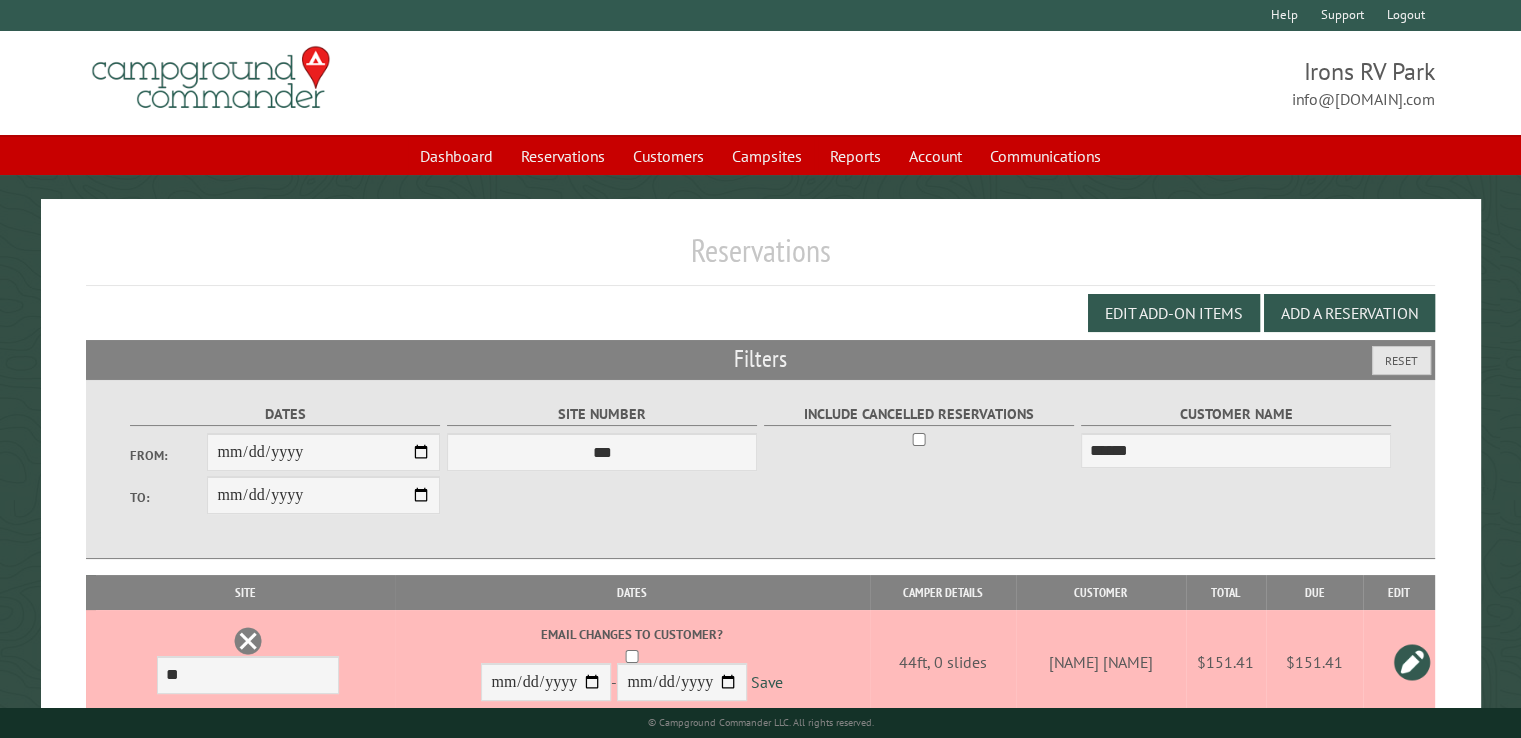 click at bounding box center [248, 641] 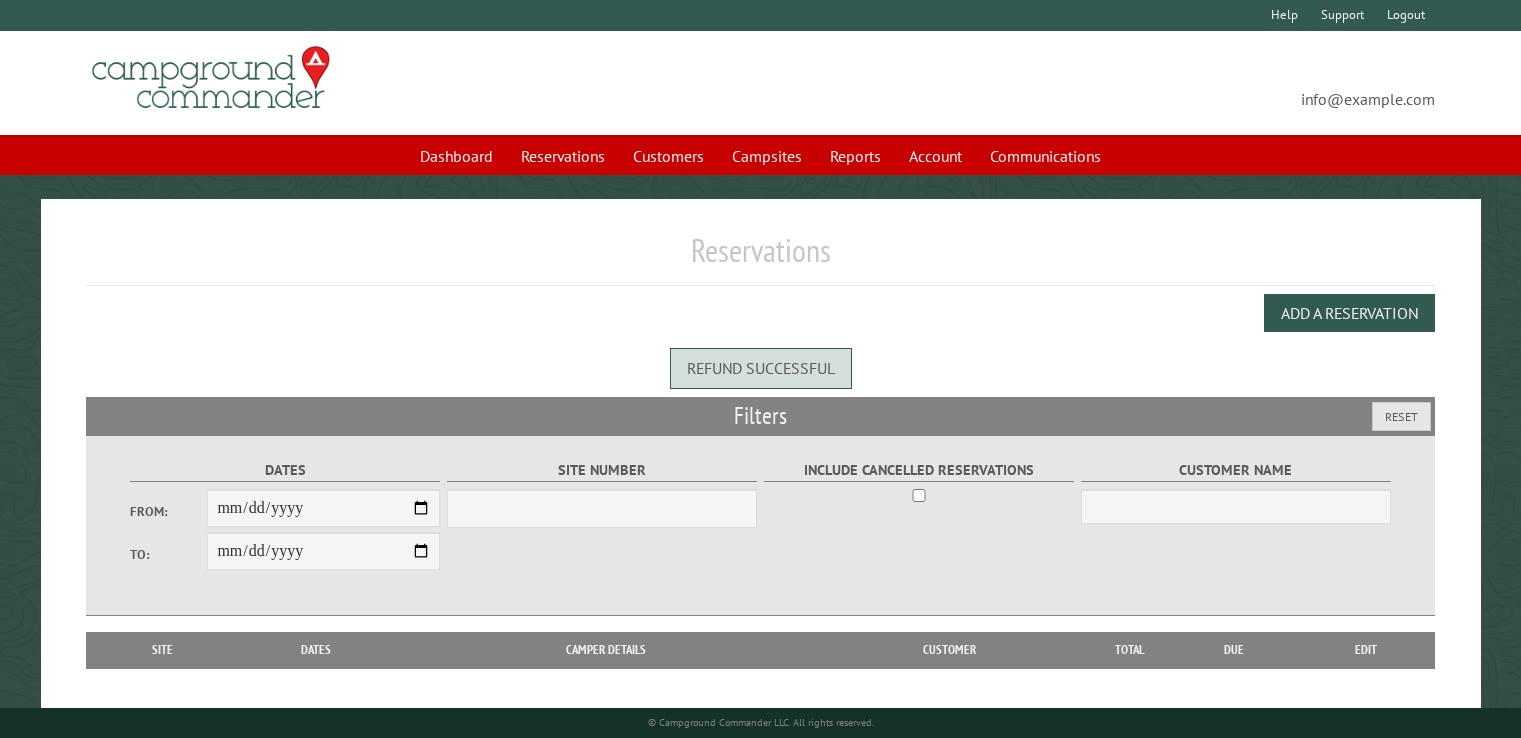 scroll, scrollTop: 0, scrollLeft: 0, axis: both 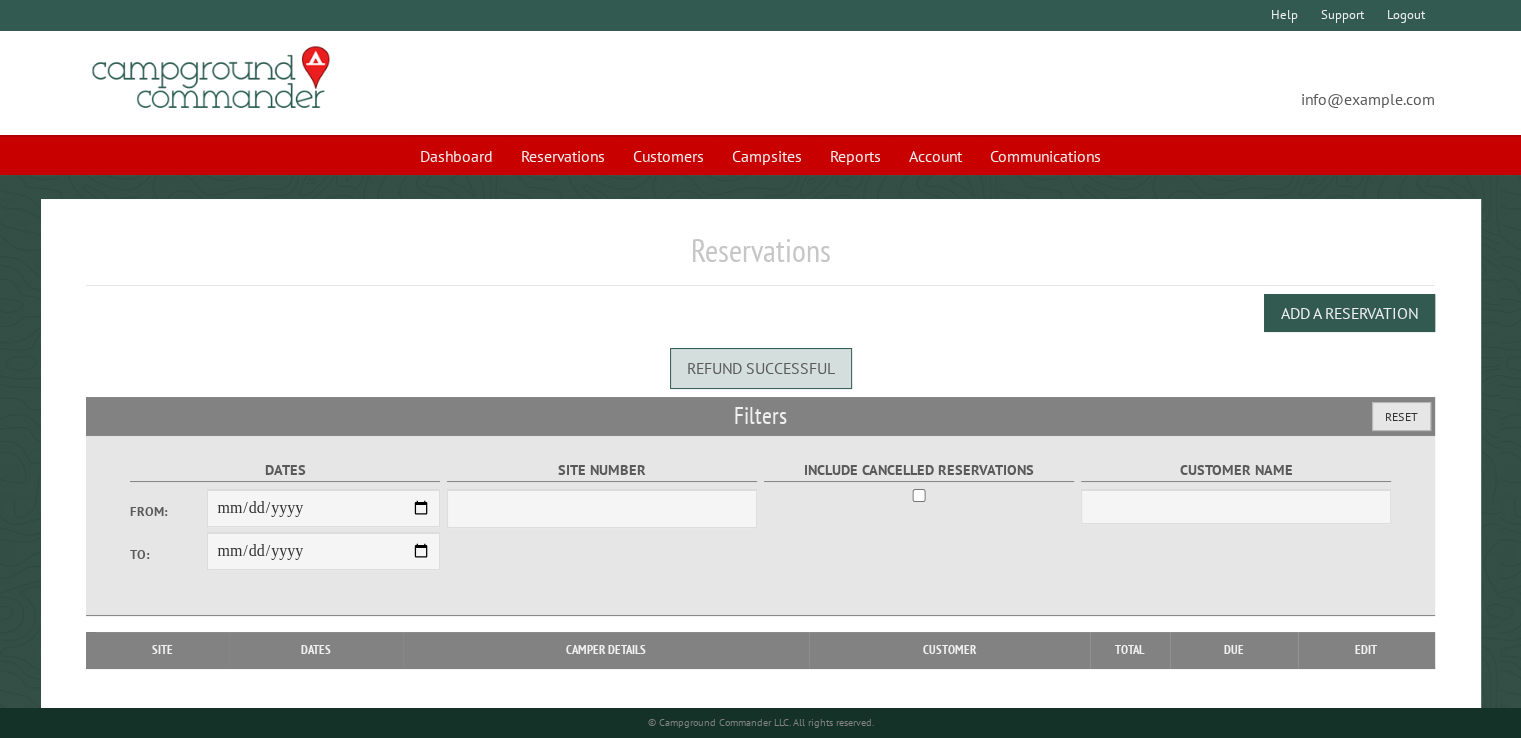 click on "Reset" at bounding box center [1401, 416] 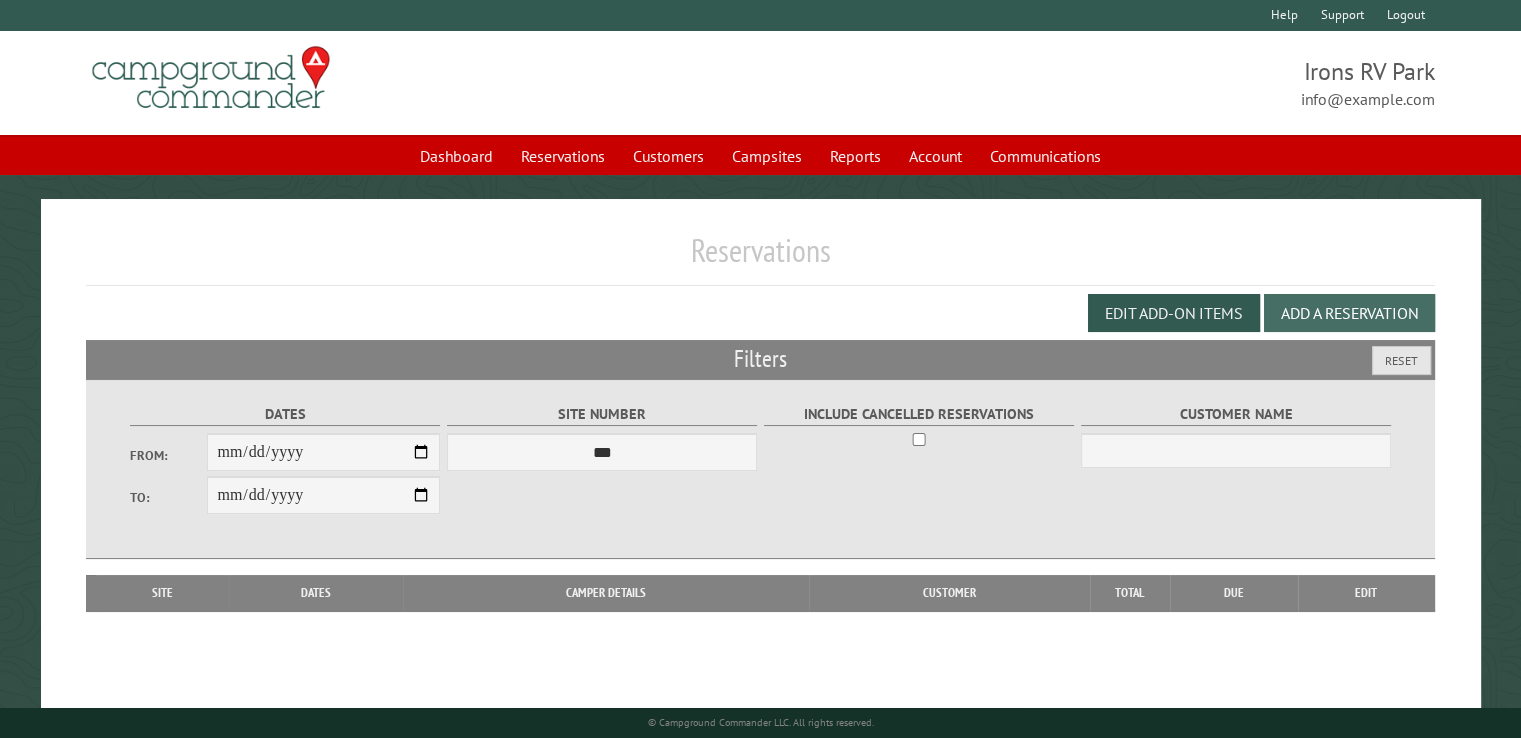 drag, startPoint x: 1279, startPoint y: 307, endPoint x: 1272, endPoint y: 315, distance: 10.630146 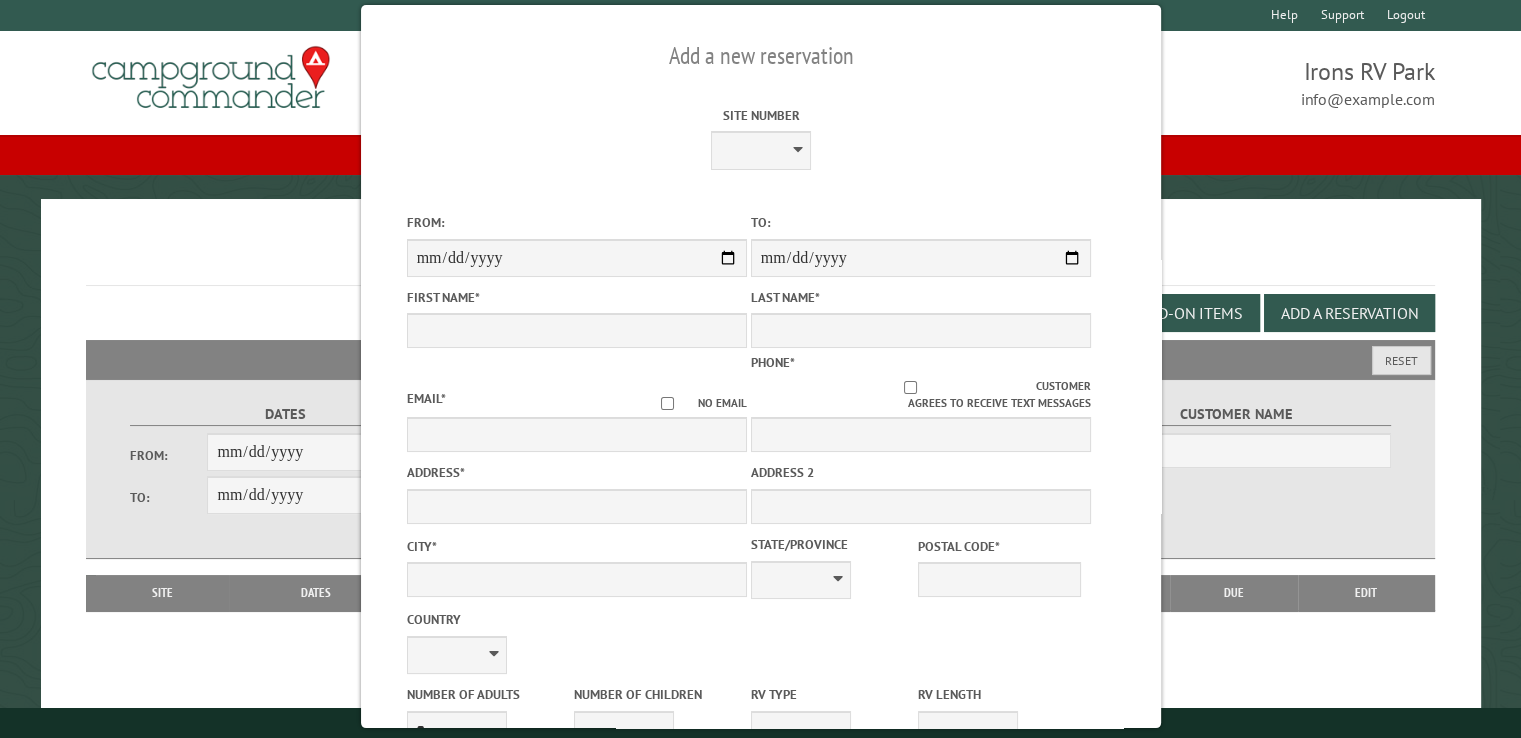 click on "<- 0
1
2 ->" at bounding box center [760, 639] 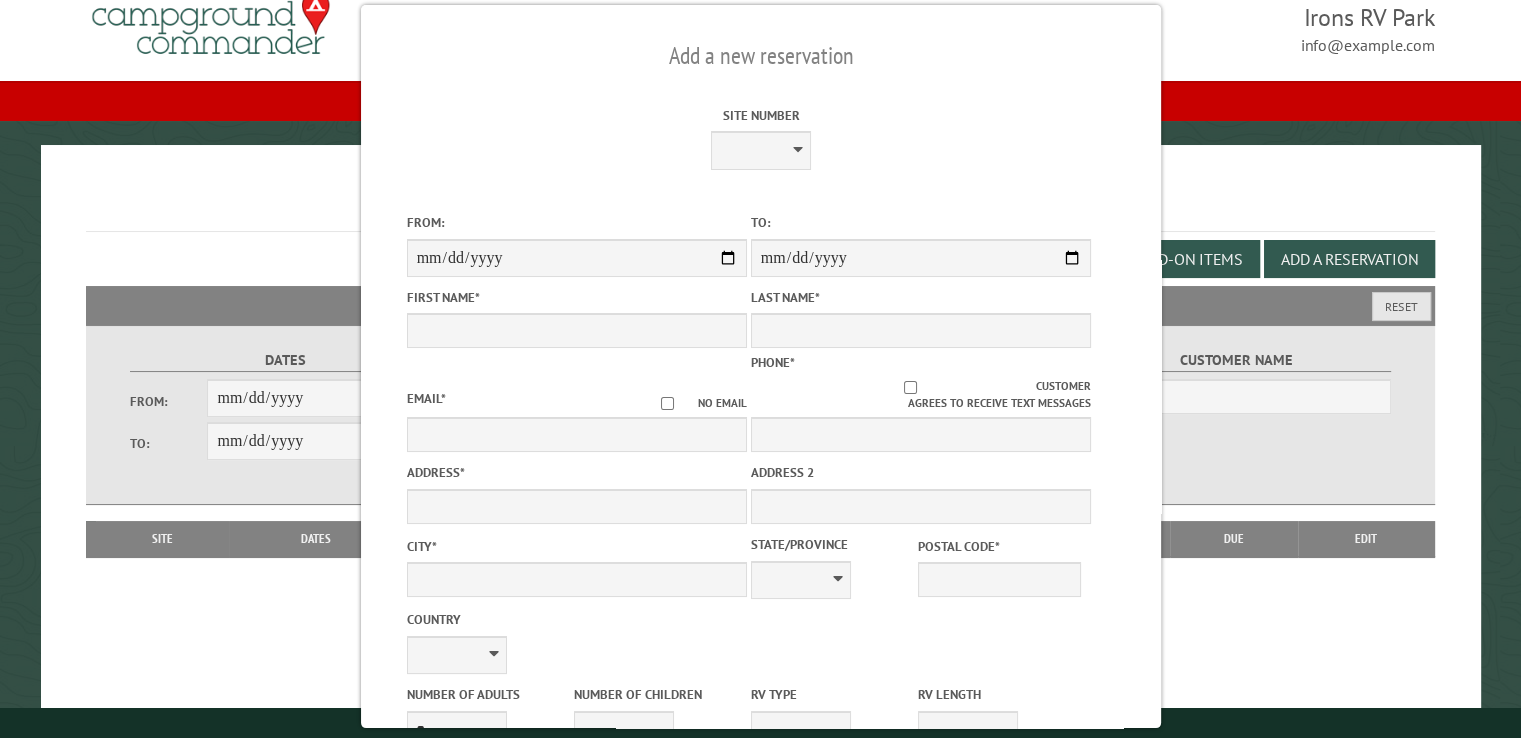 scroll, scrollTop: 99, scrollLeft: 0, axis: vertical 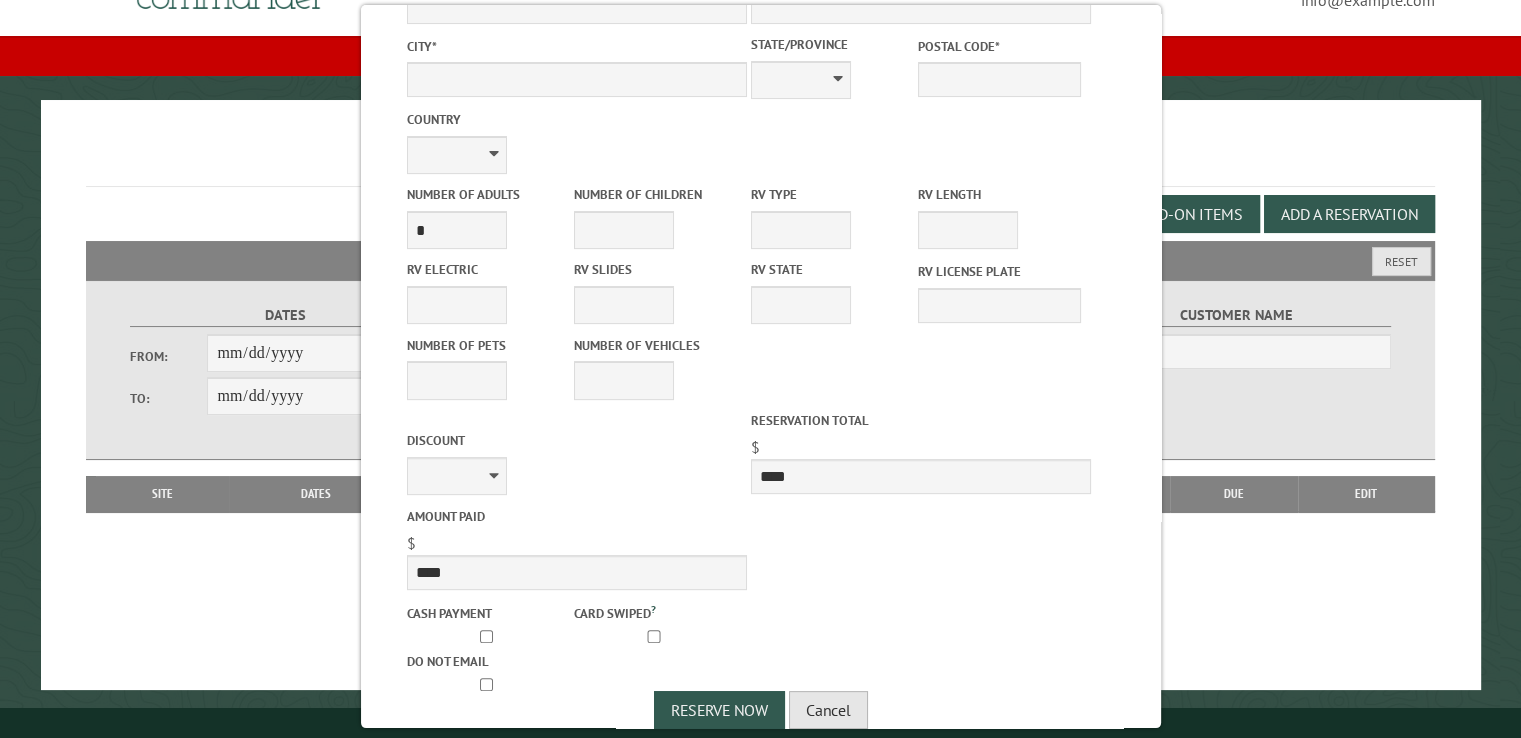 click on "Cancel" at bounding box center (828, 710) 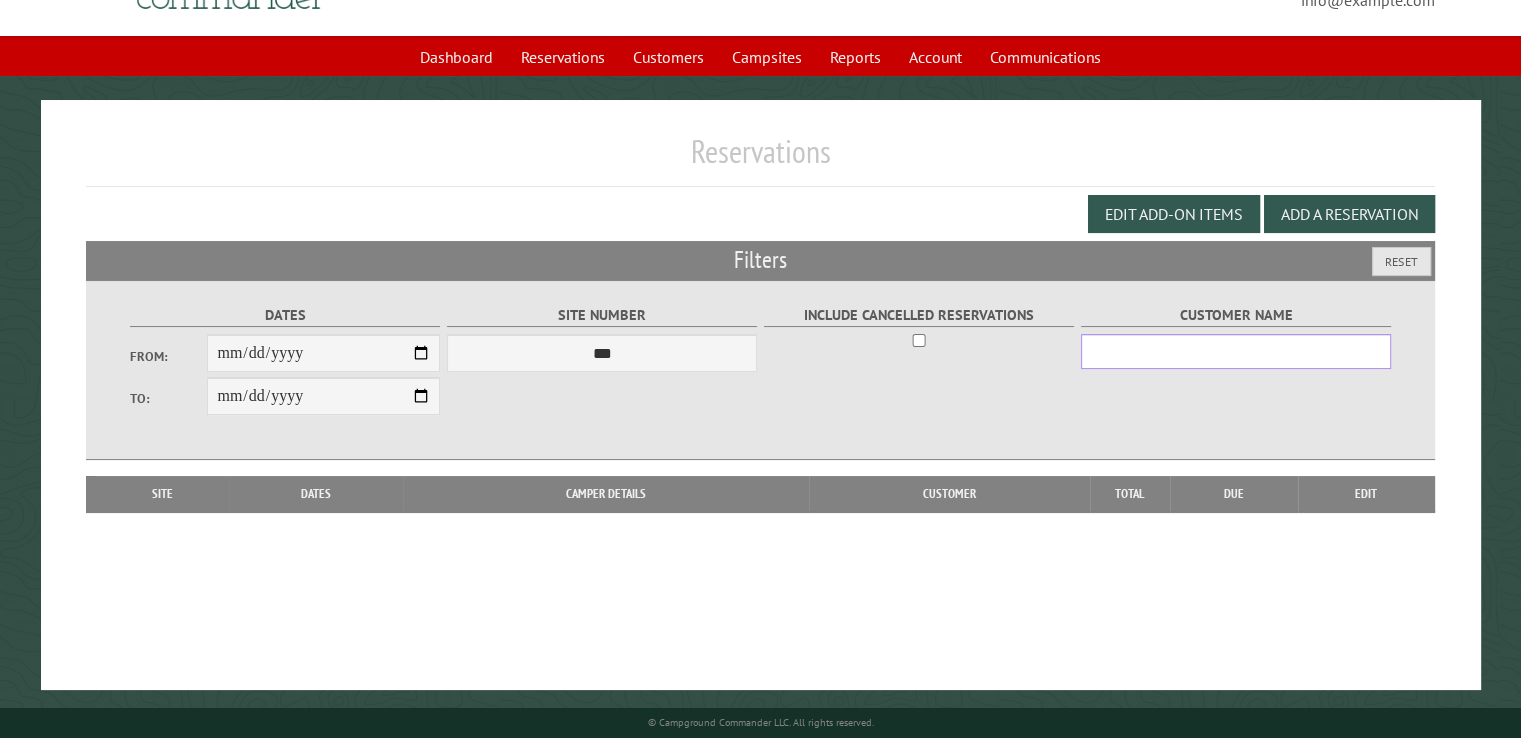 drag, startPoint x: 1128, startPoint y: 356, endPoint x: 1116, endPoint y: 348, distance: 14.422205 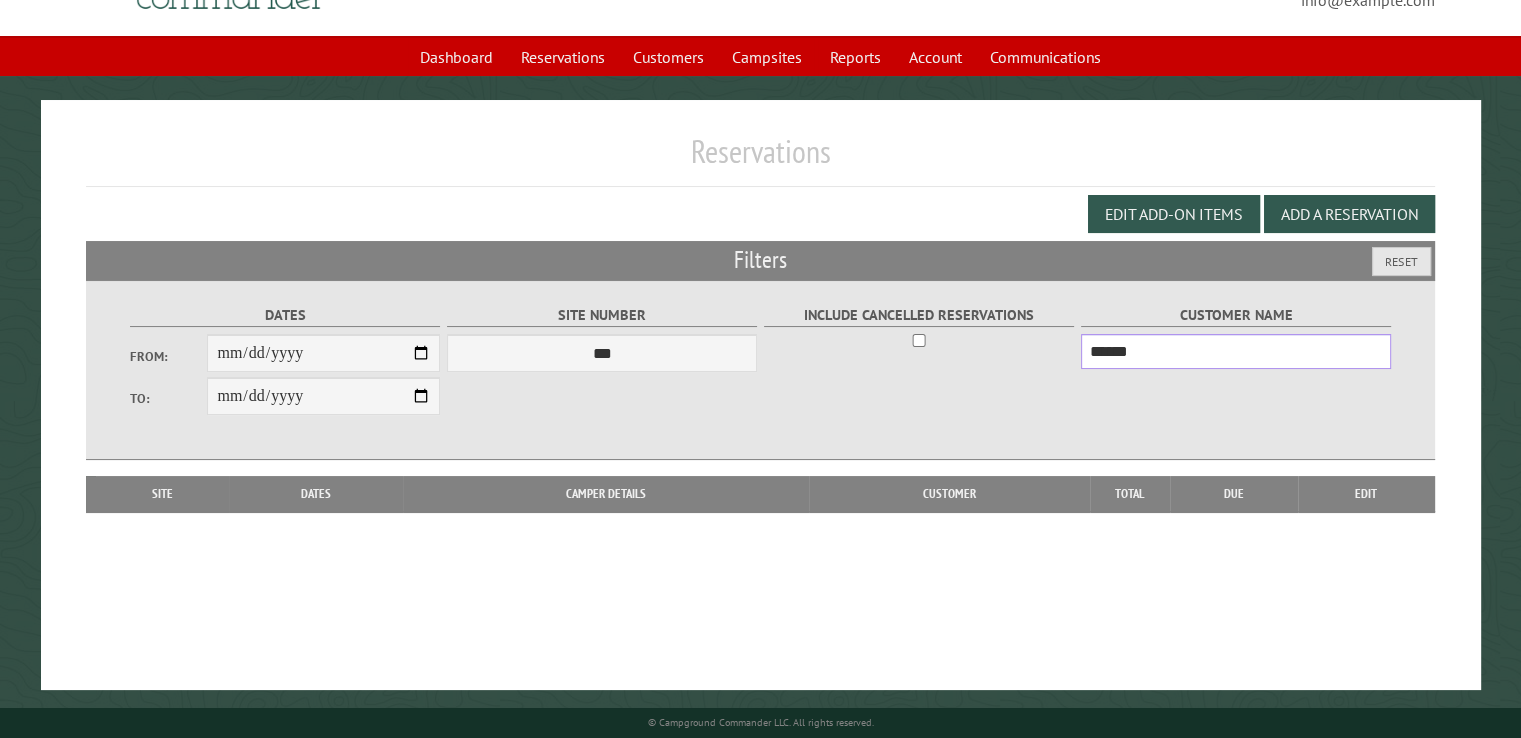 type on "******" 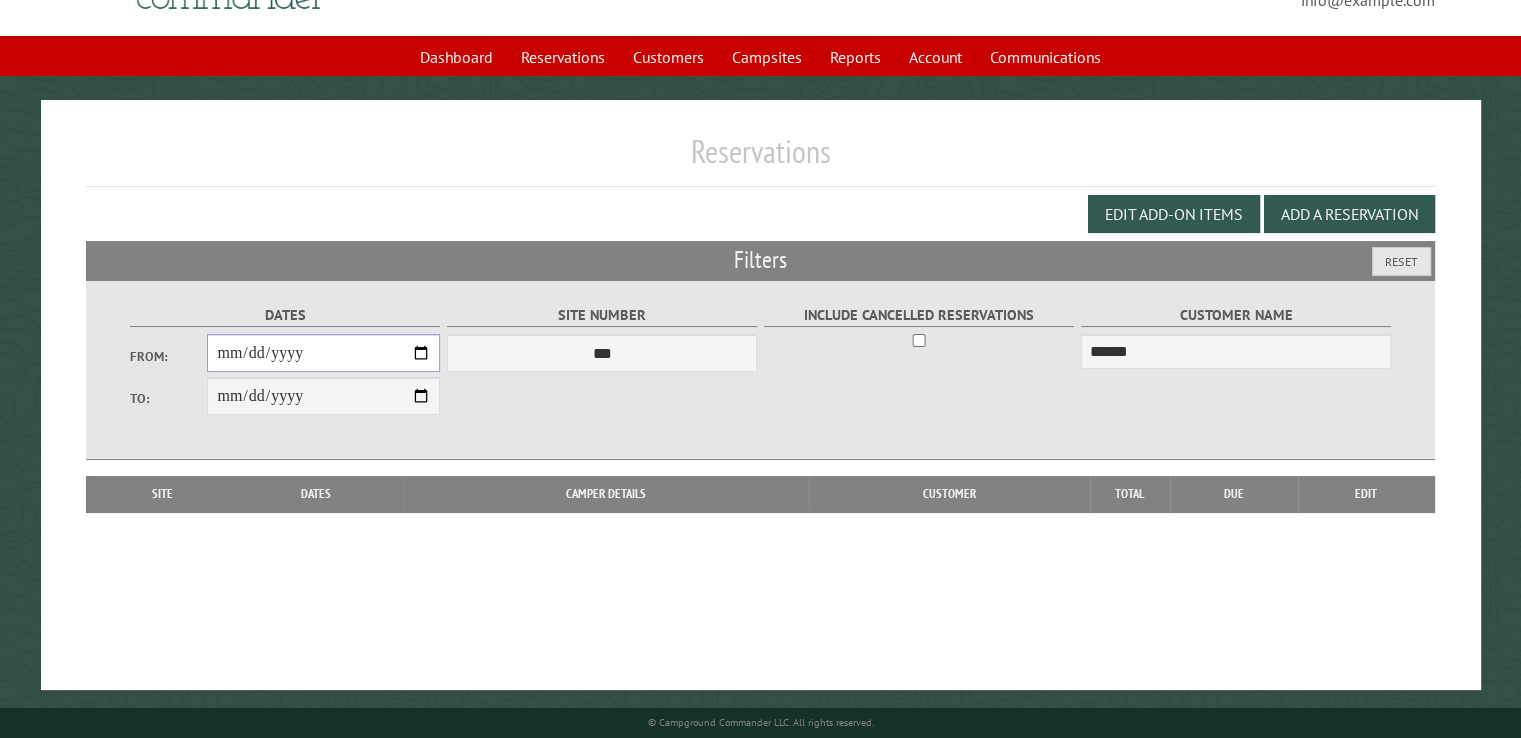 click on "From:" at bounding box center [323, 353] 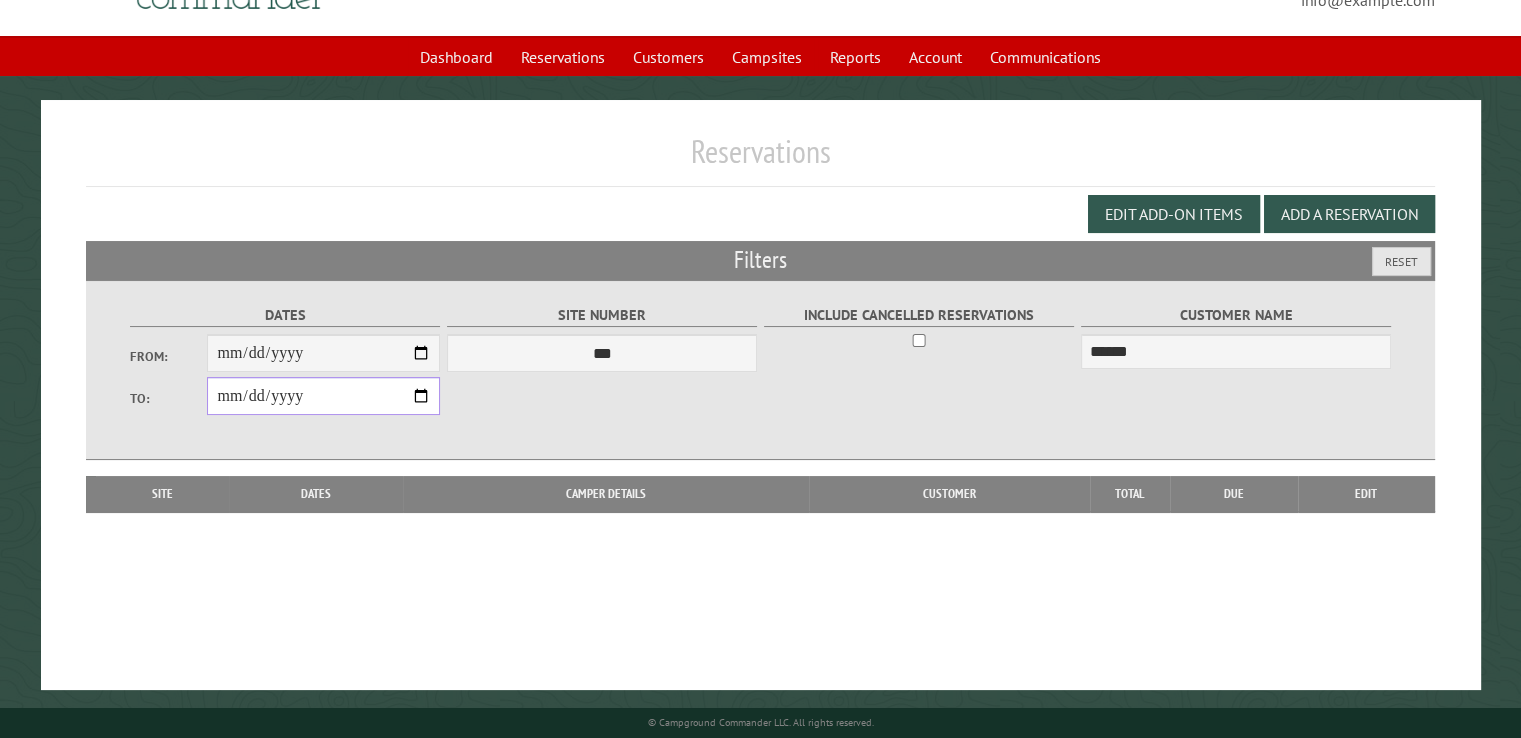 click on "**********" at bounding box center (323, 396) 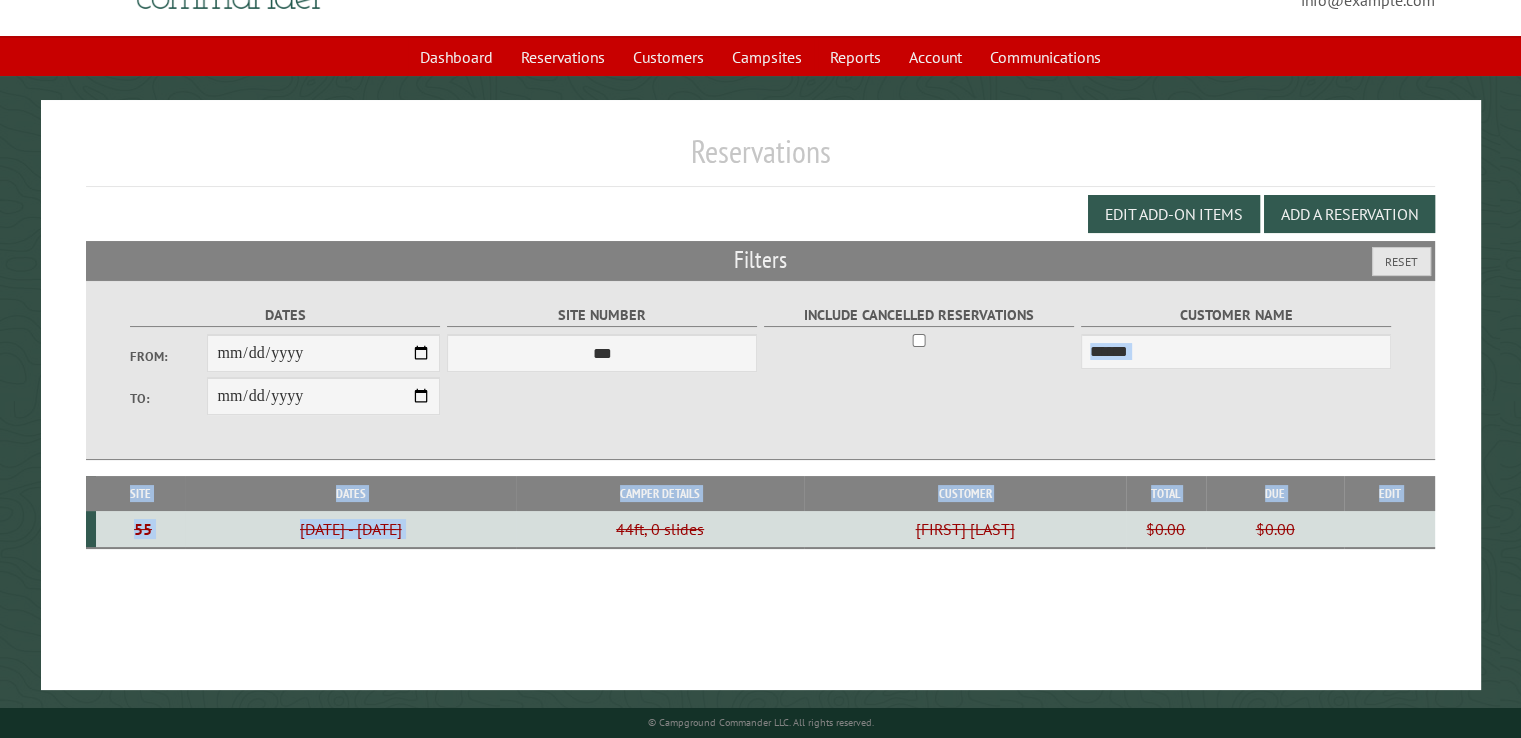 drag, startPoint x: 1065, startPoint y: 393, endPoint x: 844, endPoint y: 564, distance: 279.43158 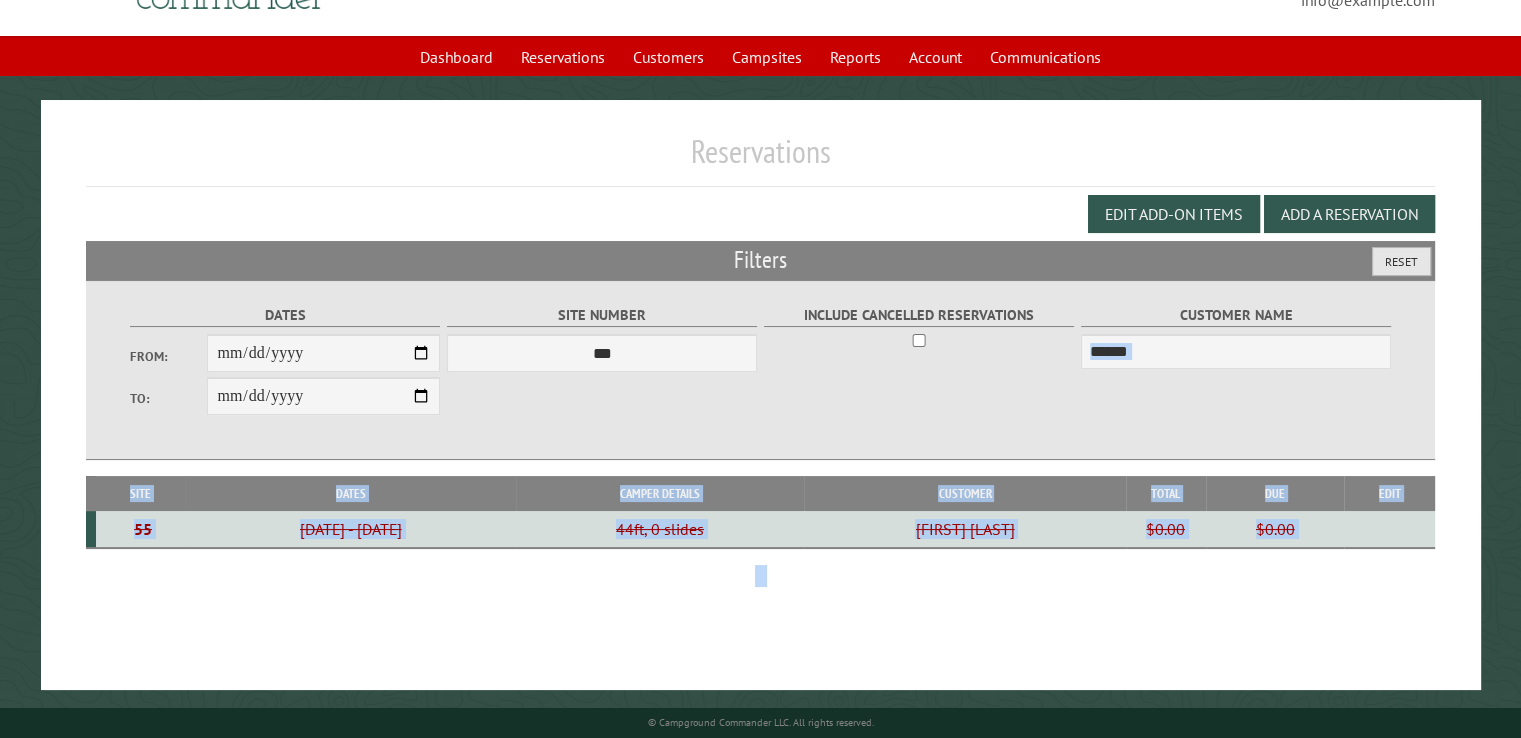 click on "Reset" at bounding box center [1401, 261] 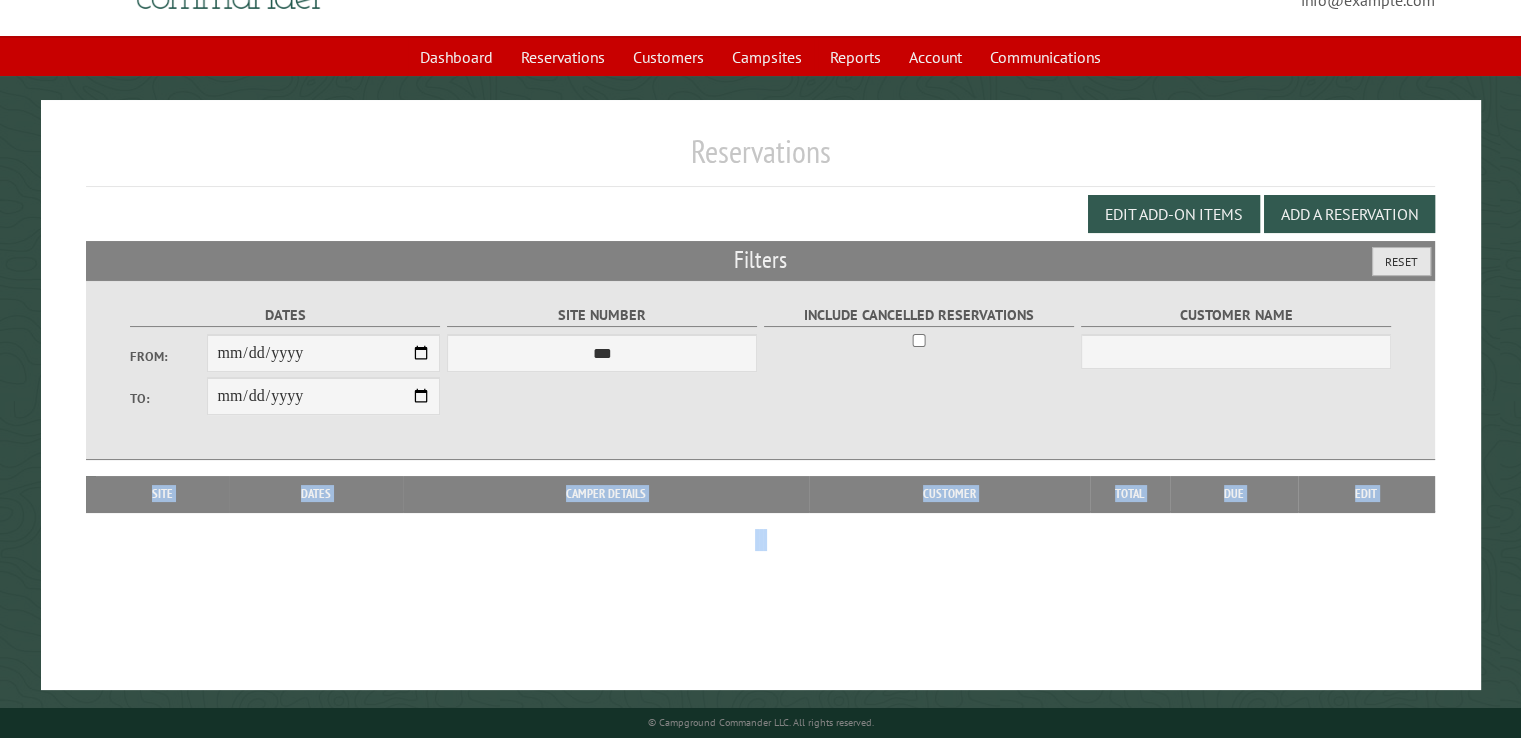 click on "Reset" at bounding box center [1401, 261] 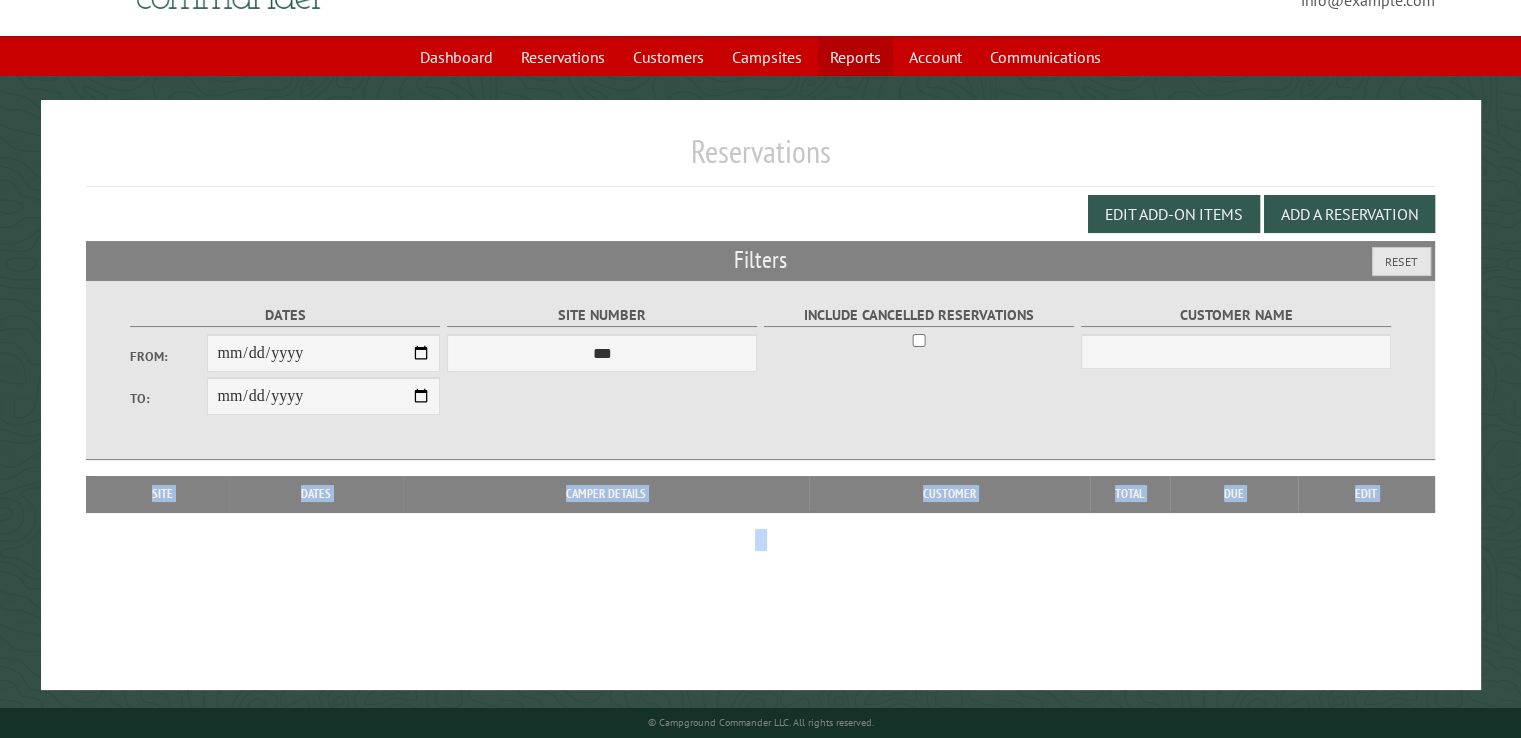 click on "Reports" at bounding box center (855, 57) 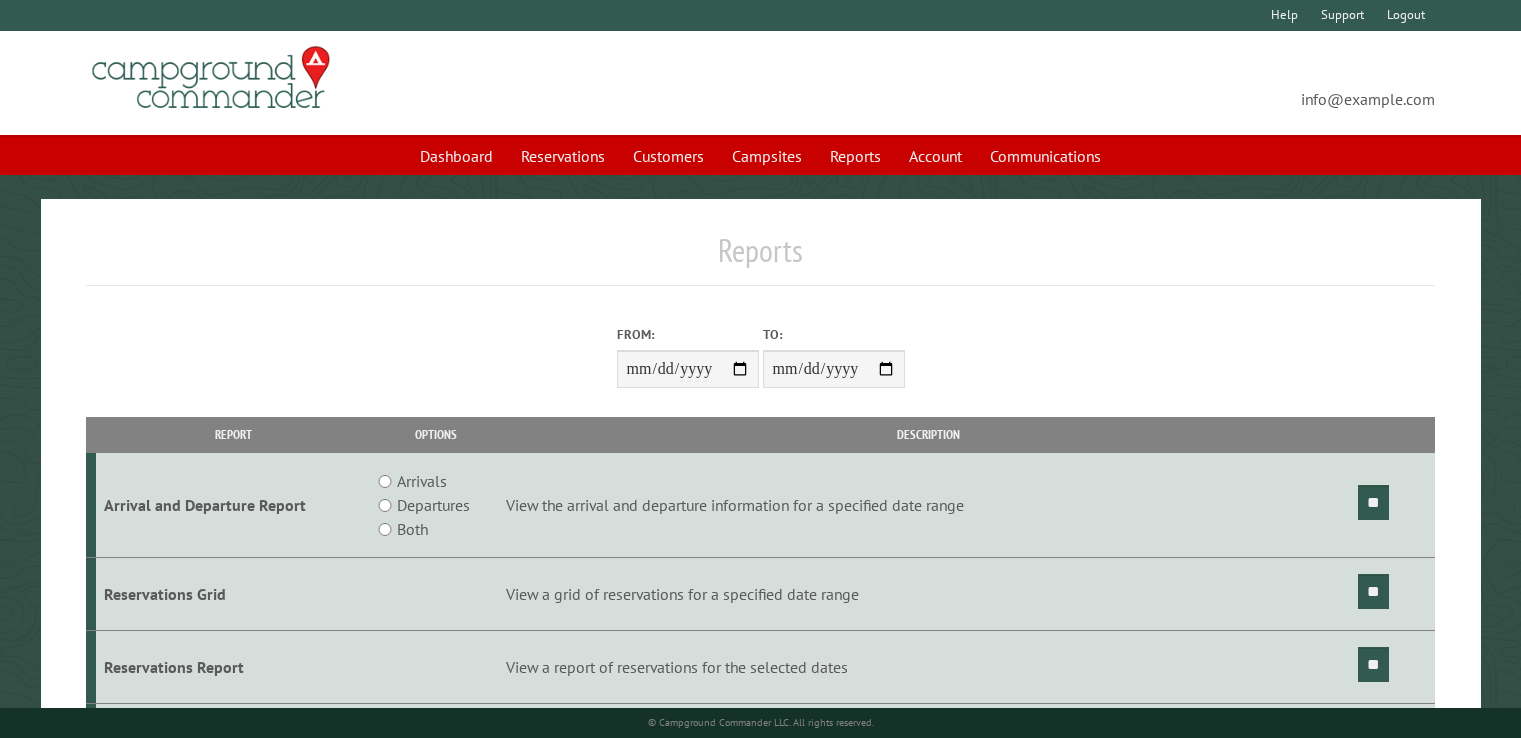 scroll, scrollTop: 0, scrollLeft: 0, axis: both 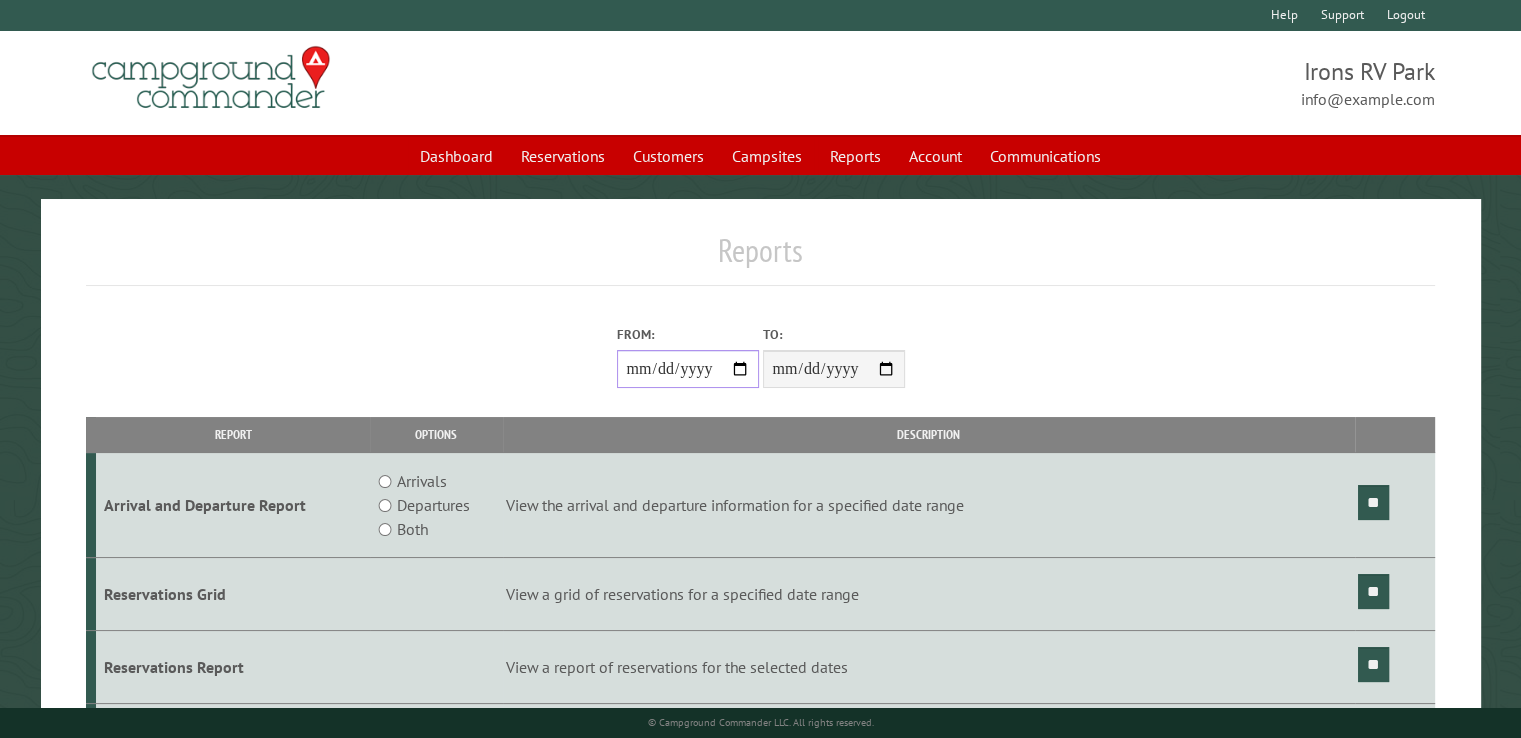 click on "From:" at bounding box center (688, 369) 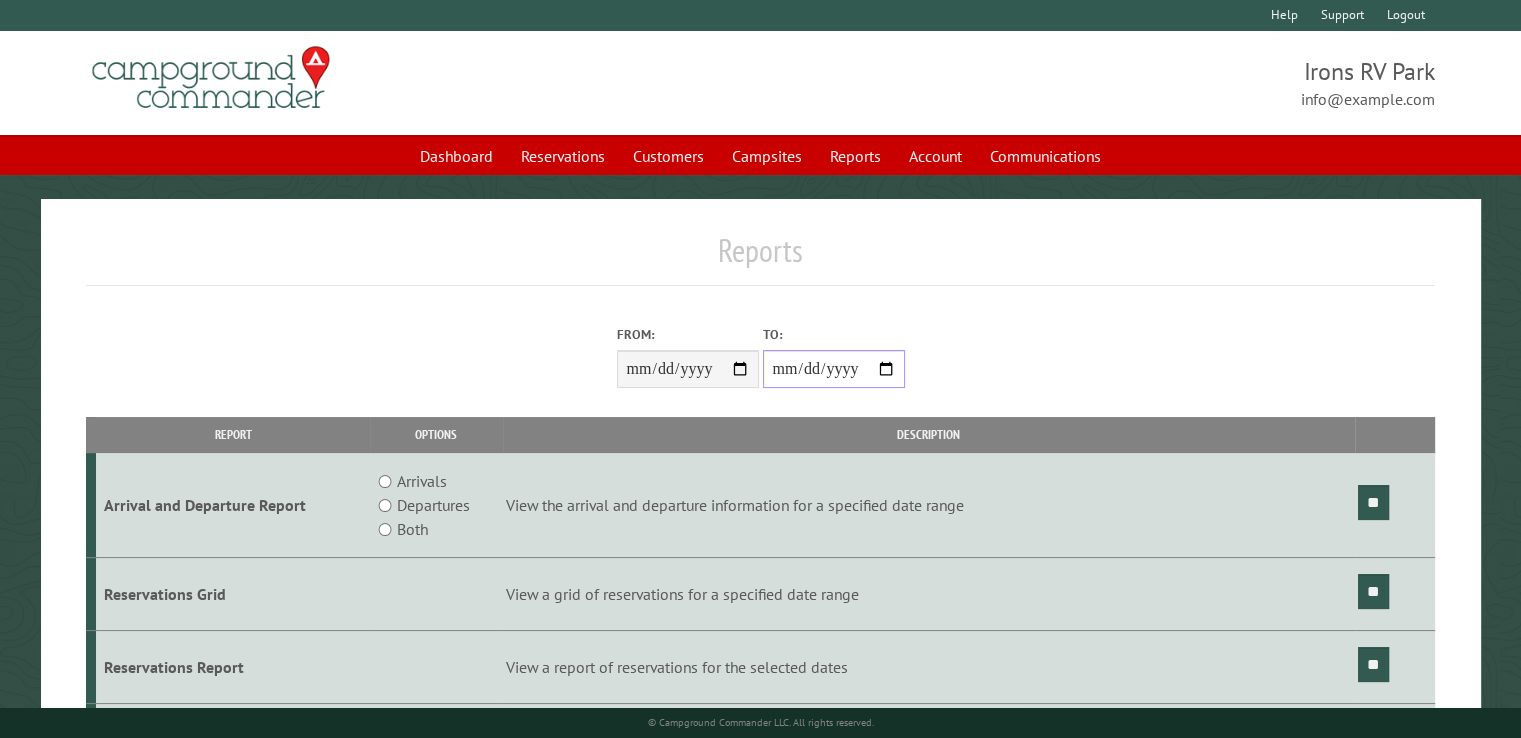 drag, startPoint x: 803, startPoint y: 378, endPoint x: 885, endPoint y: 377, distance: 82.006096 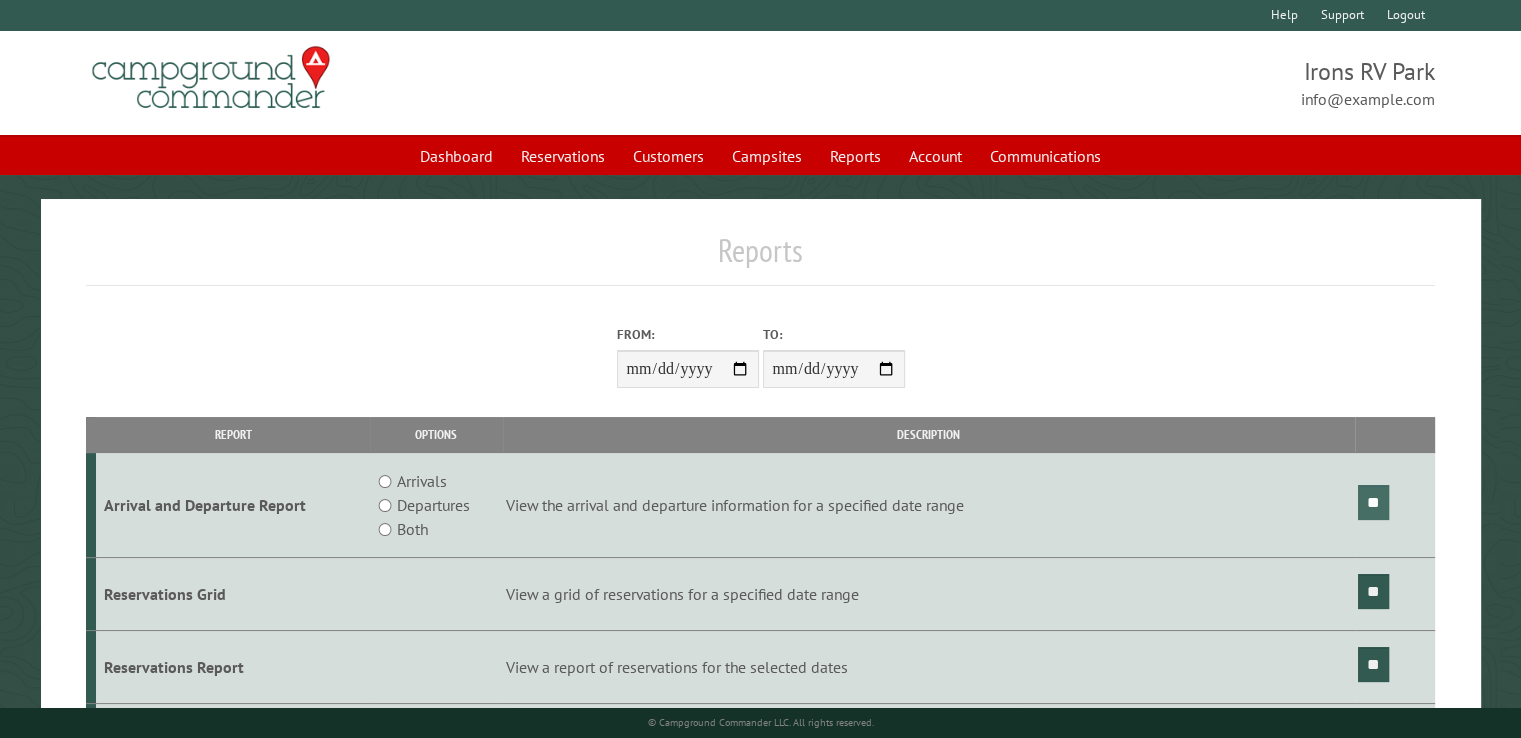 click on "**" at bounding box center (1373, 502) 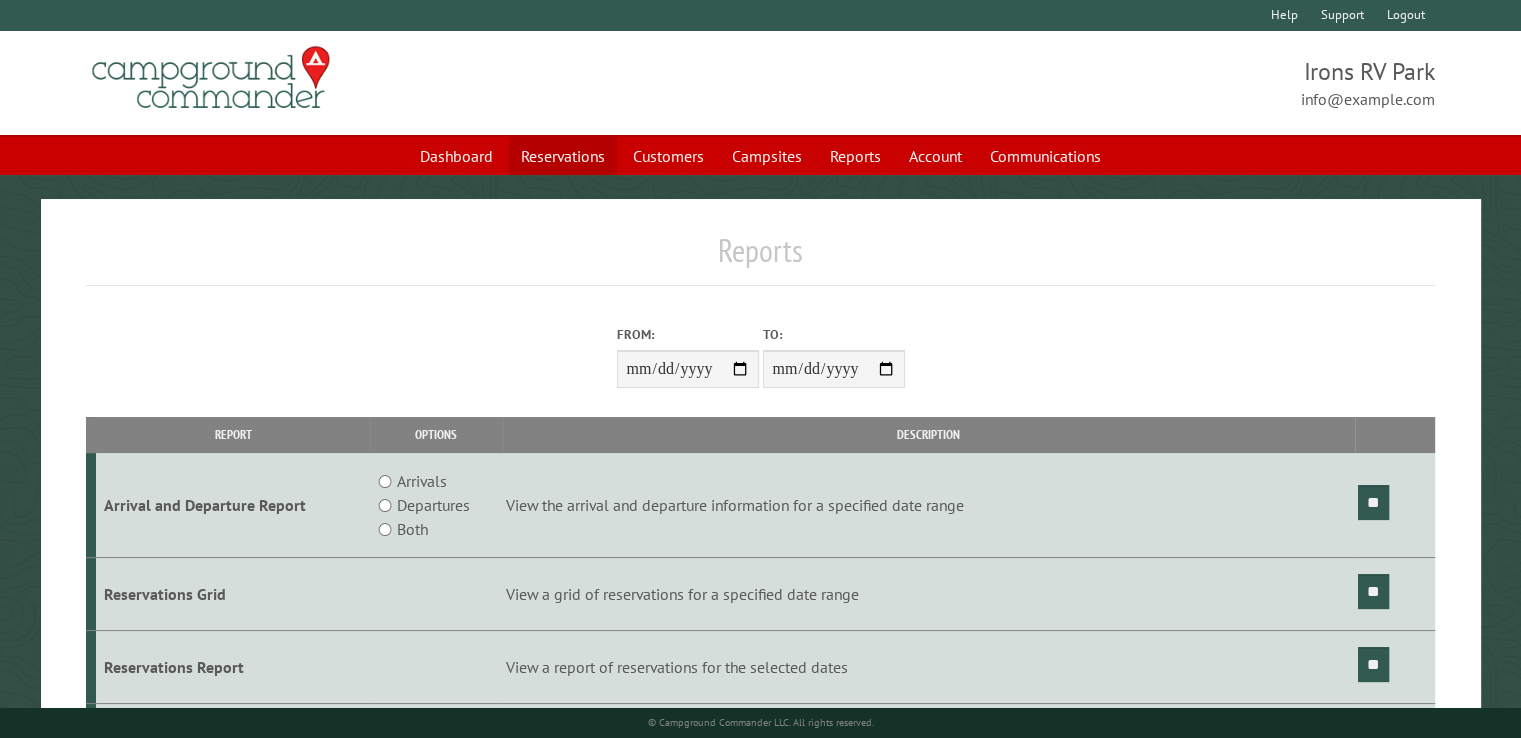 click on "Reservations" at bounding box center (563, 156) 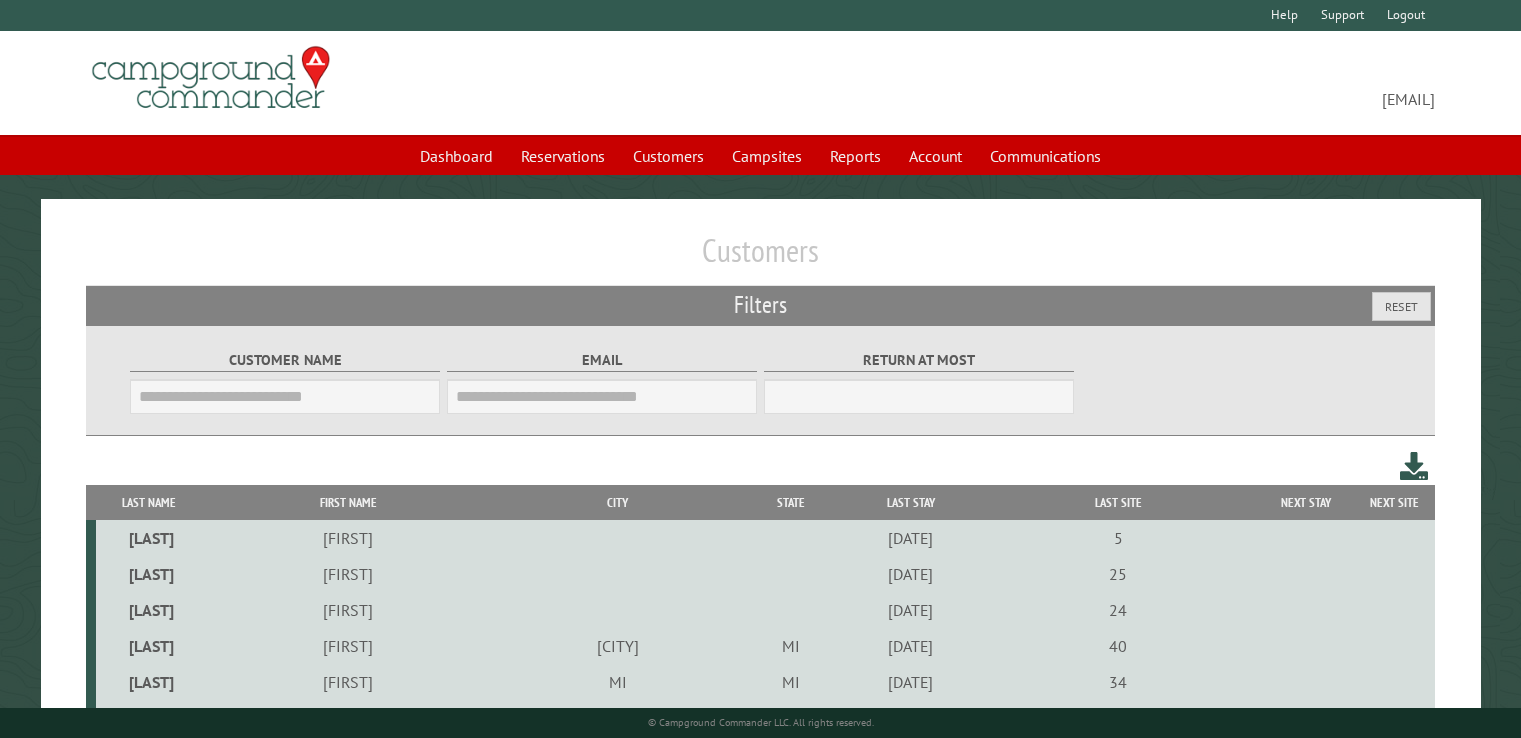scroll, scrollTop: 0, scrollLeft: 0, axis: both 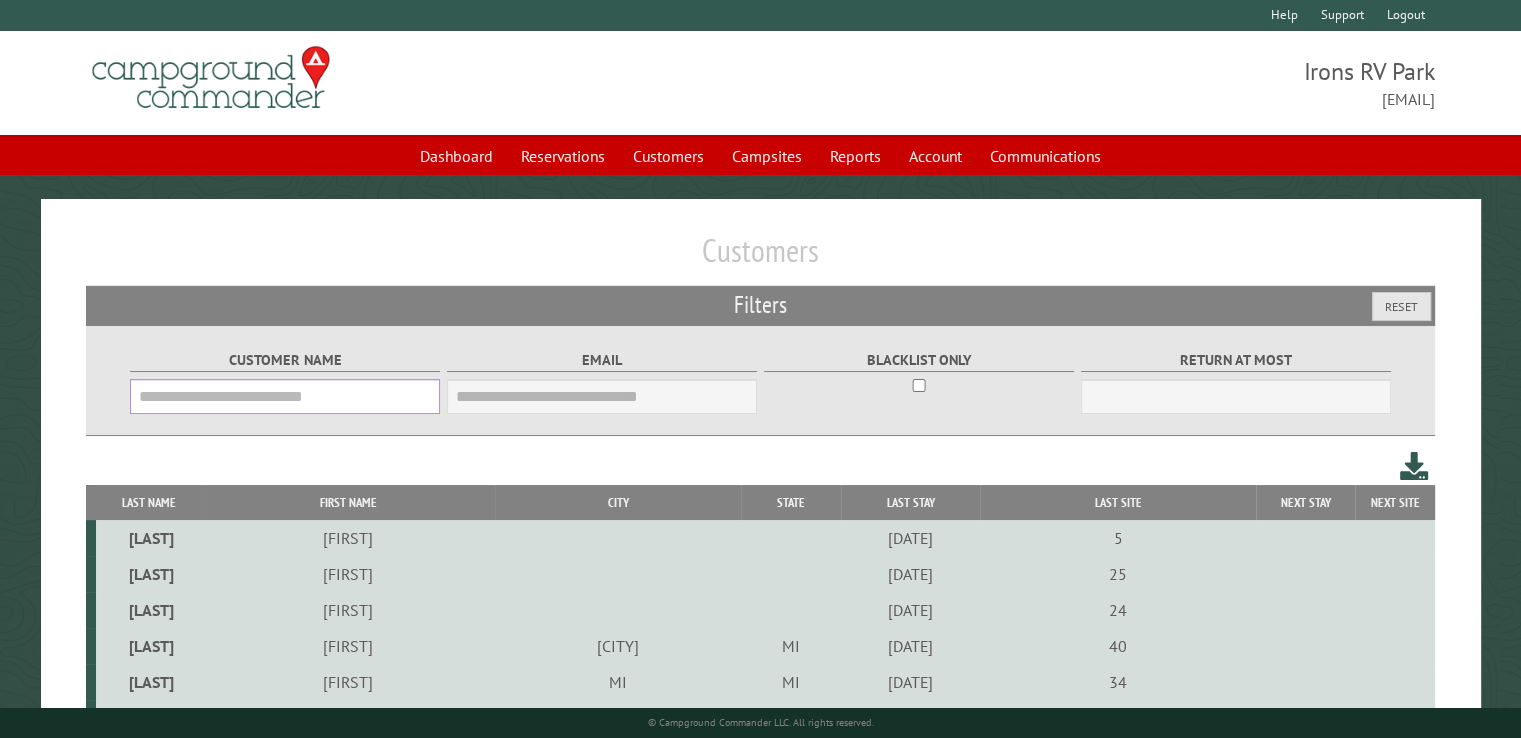 click on "Customer Name" at bounding box center [285, 396] 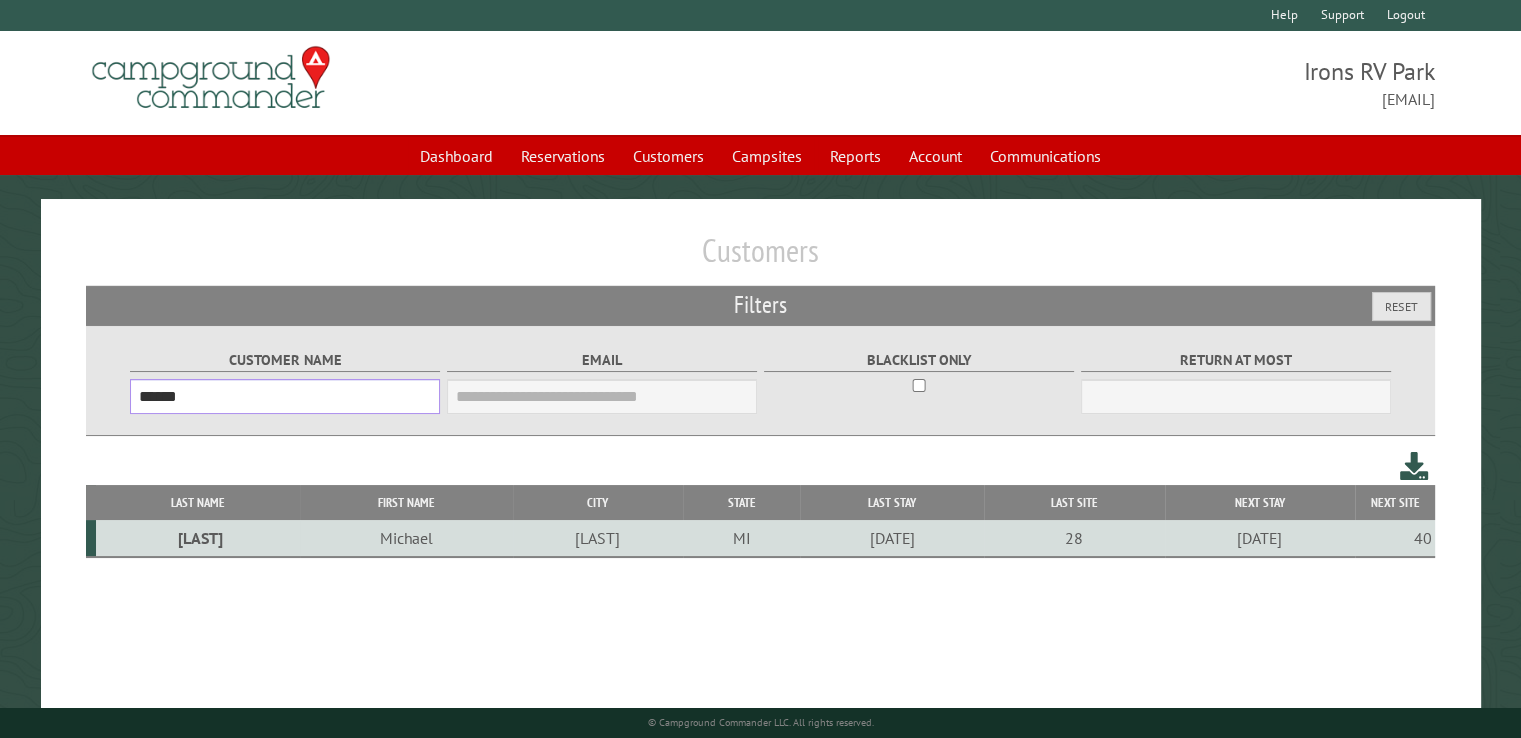 type on "******" 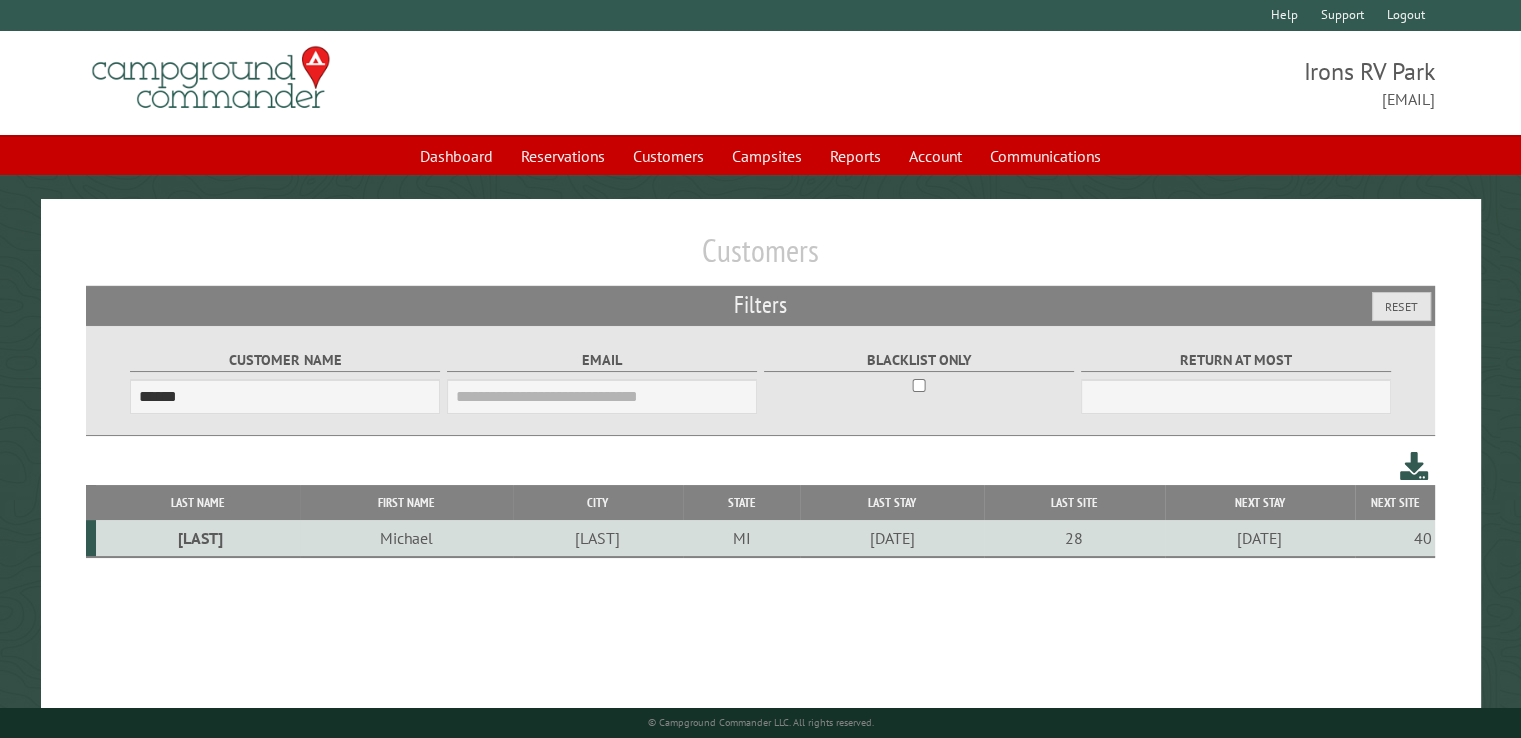 click on "[LAST]" at bounding box center (198, 538) 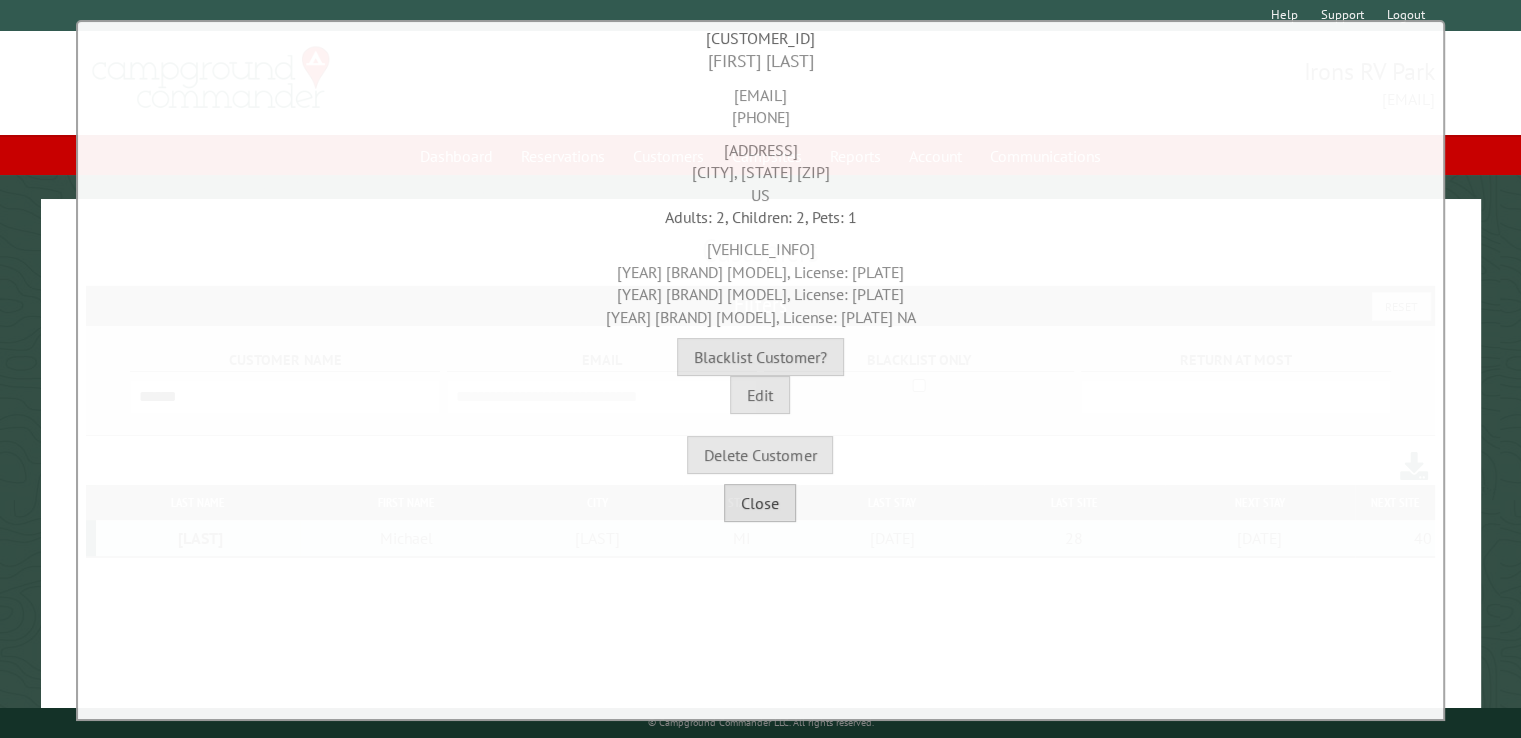 click on "Close" at bounding box center (760, 503) 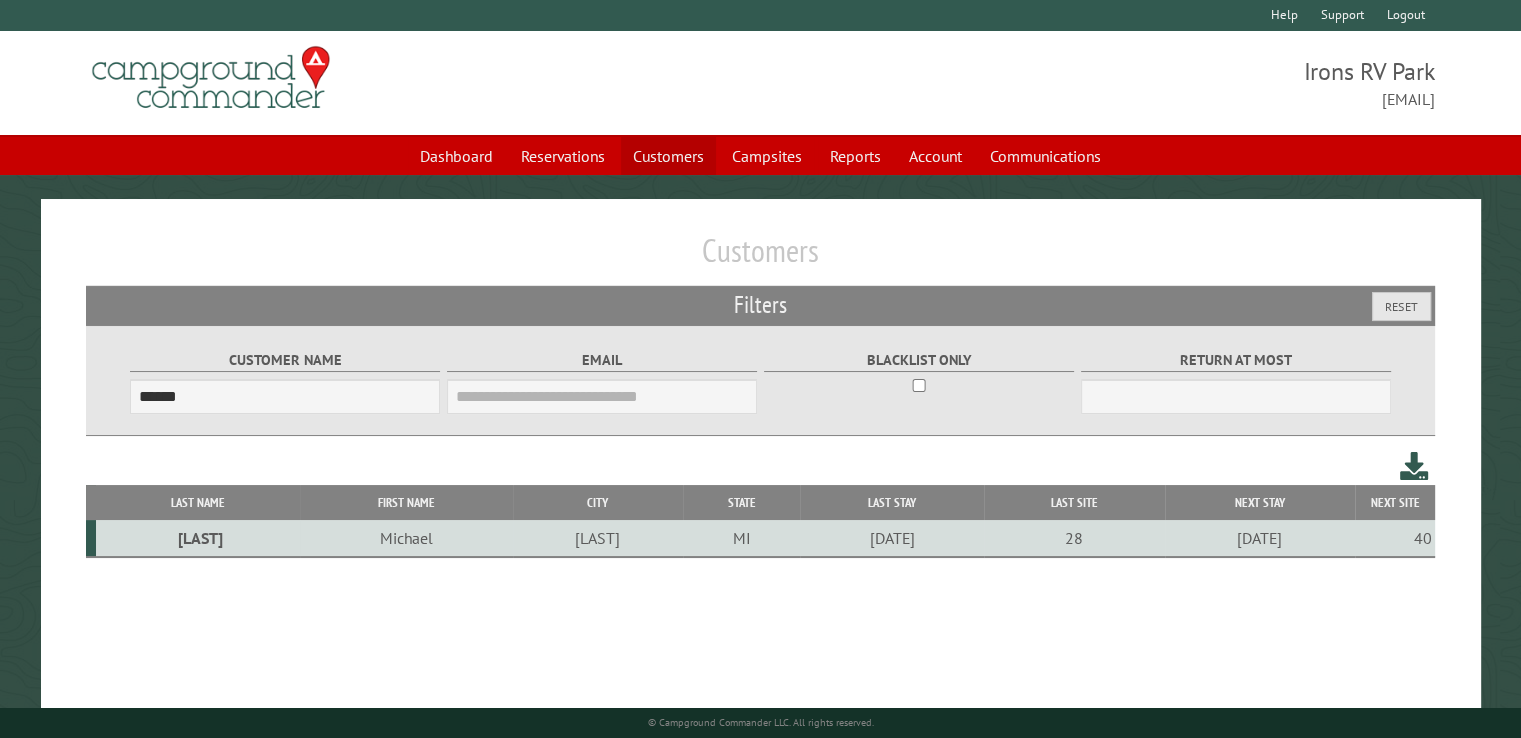 click on "Customers" at bounding box center (668, 156) 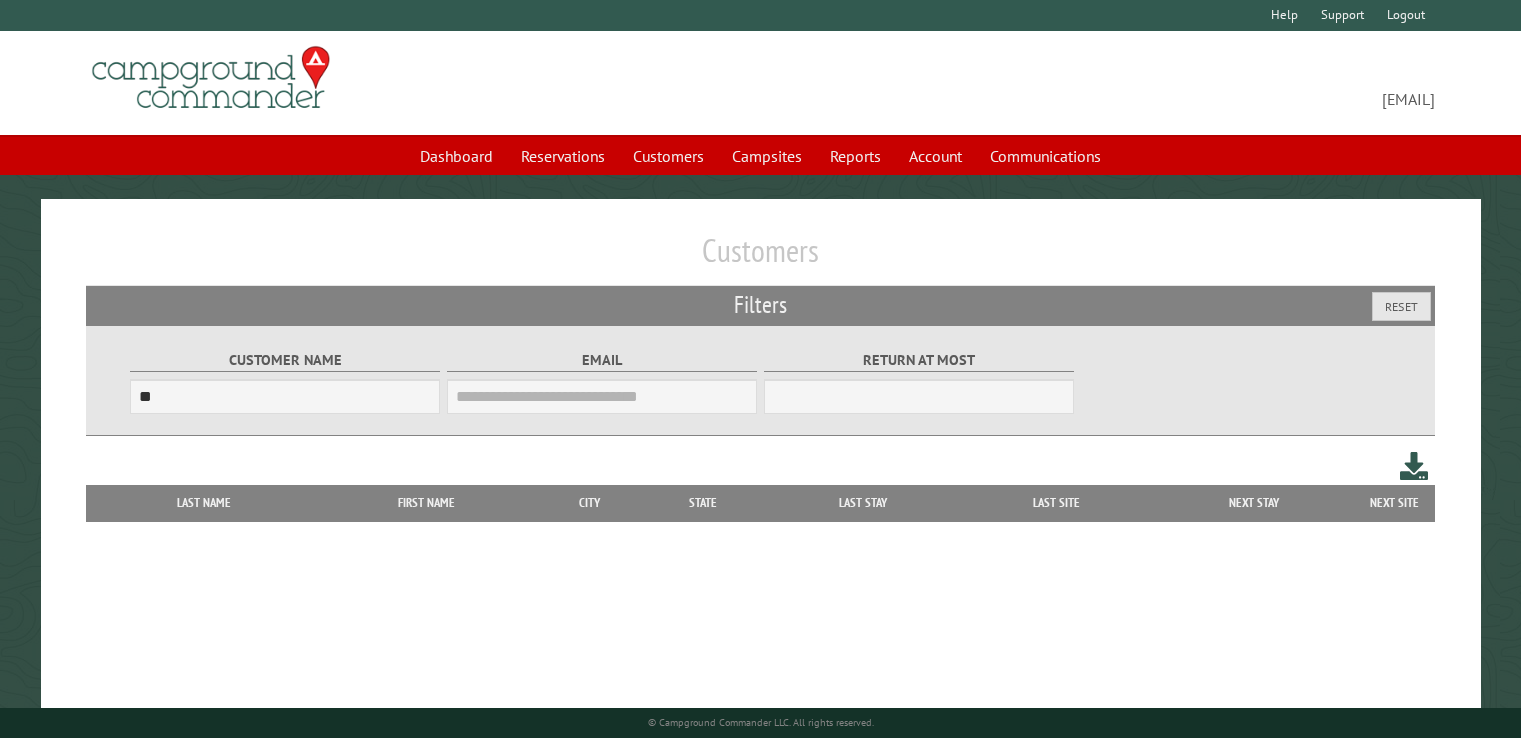 scroll, scrollTop: 0, scrollLeft: 0, axis: both 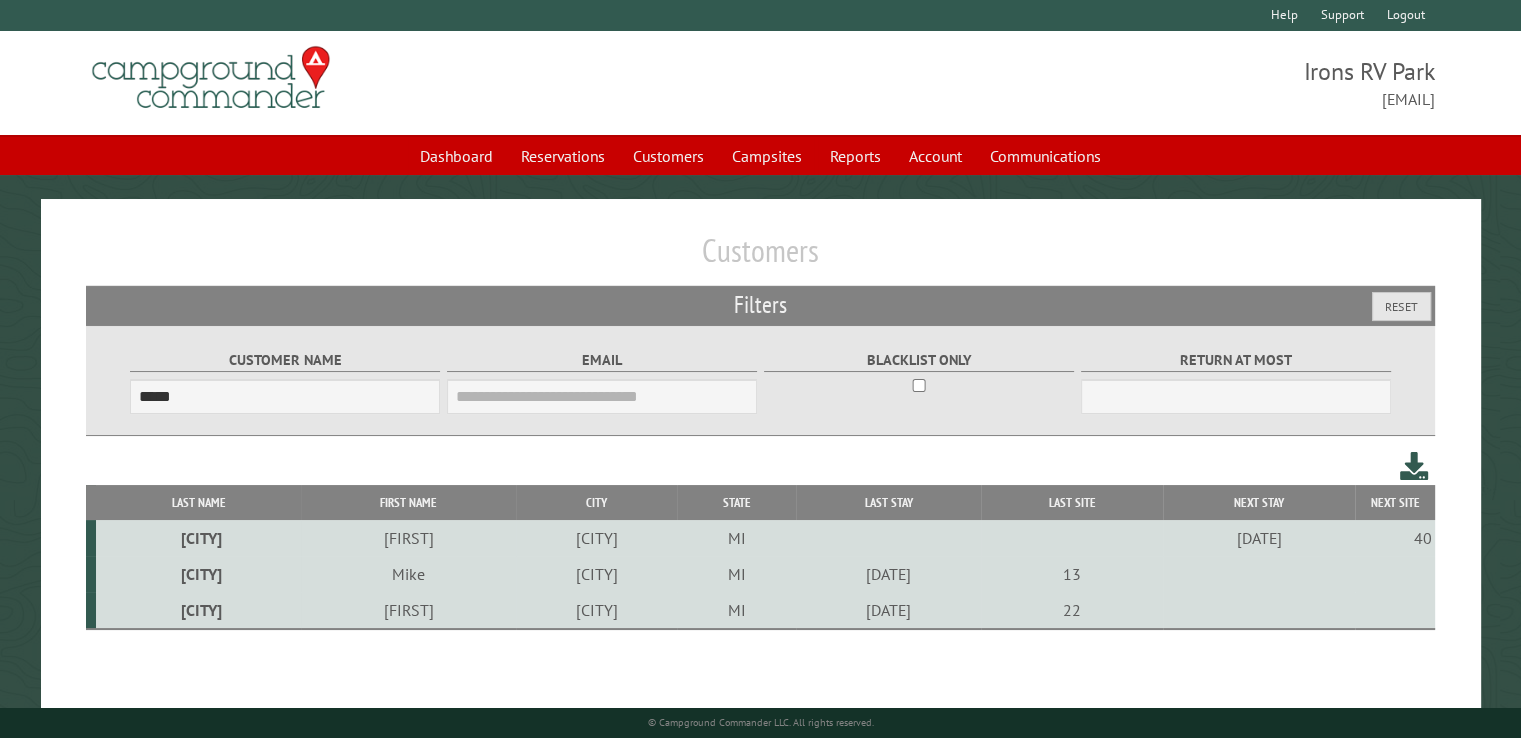 type on "*****" 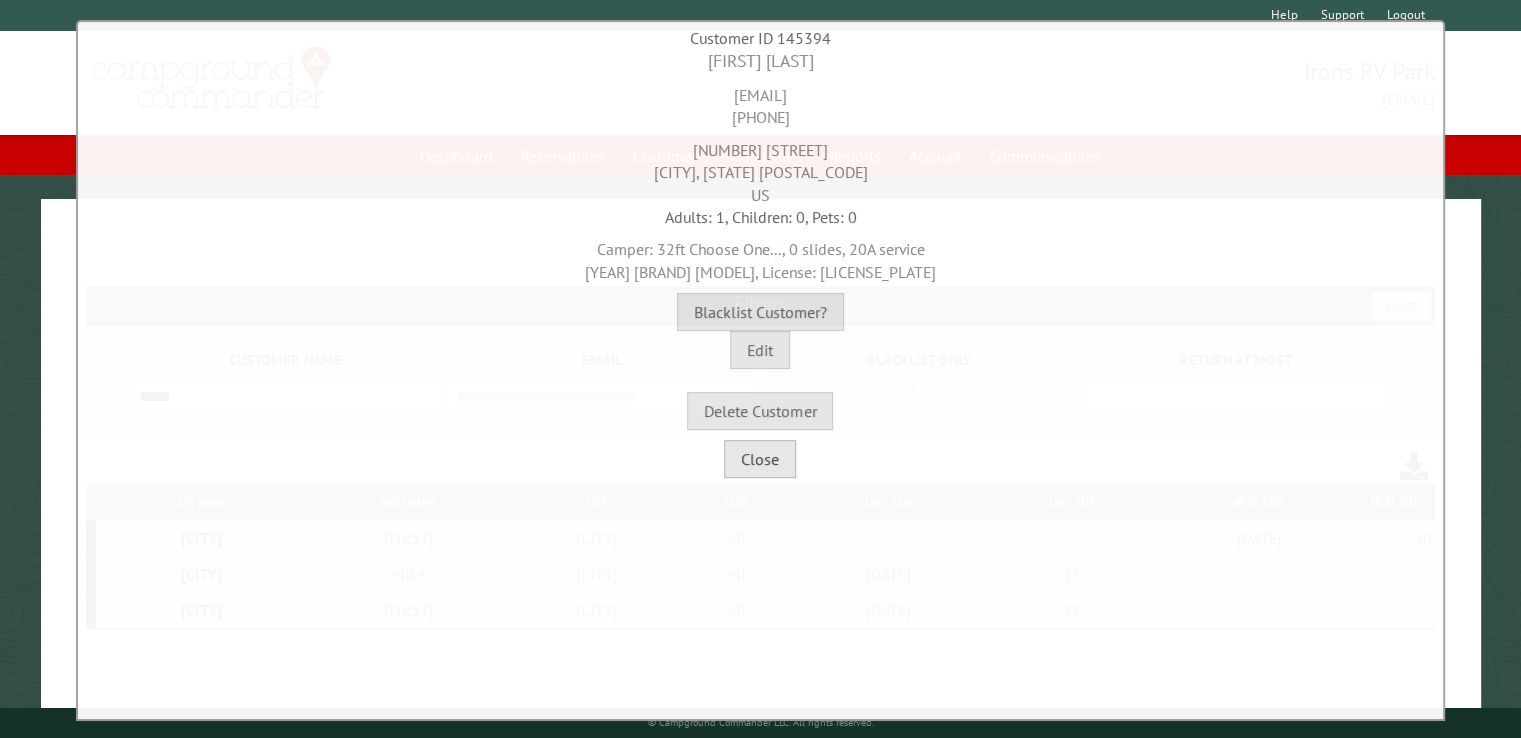click on "Close" at bounding box center [760, 459] 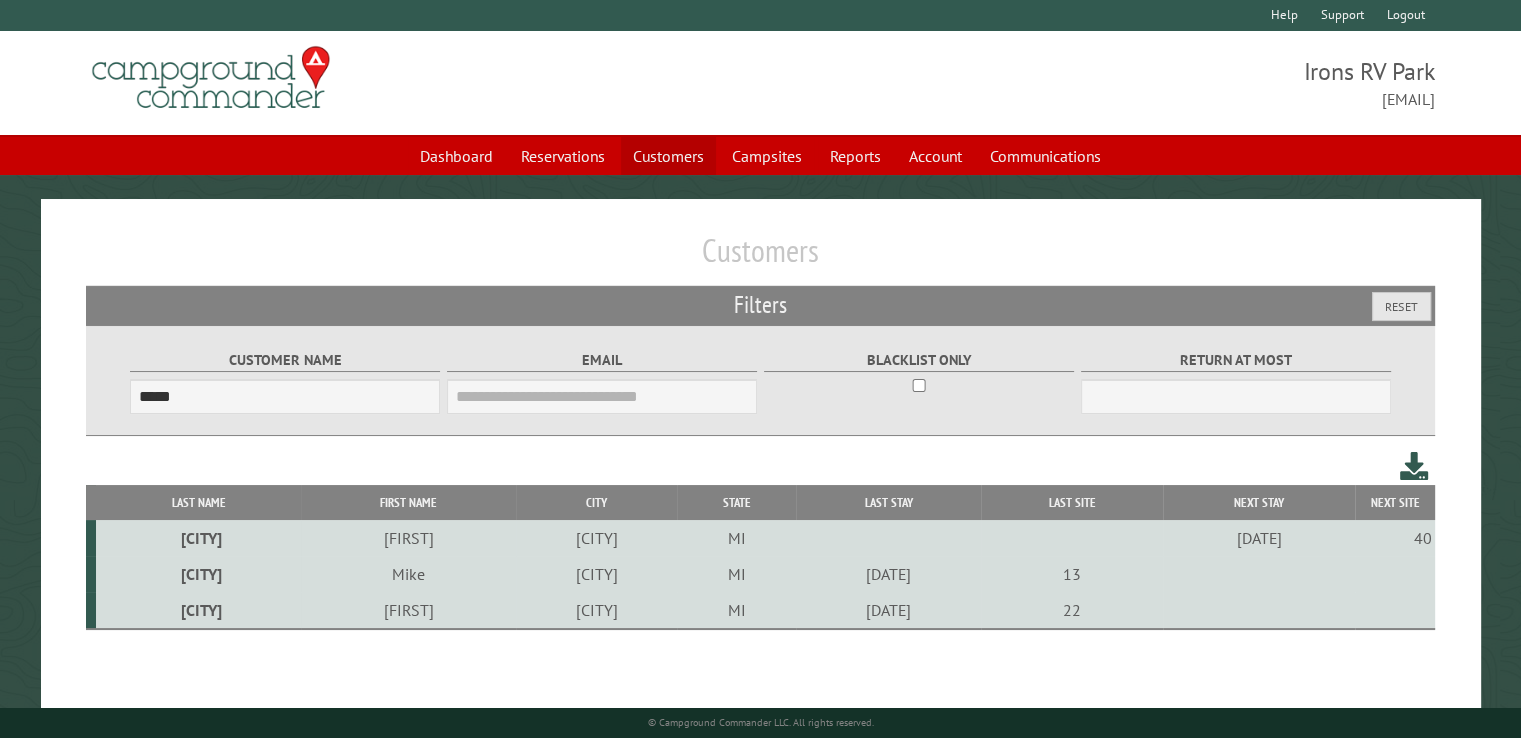 click on "Customers" at bounding box center [668, 156] 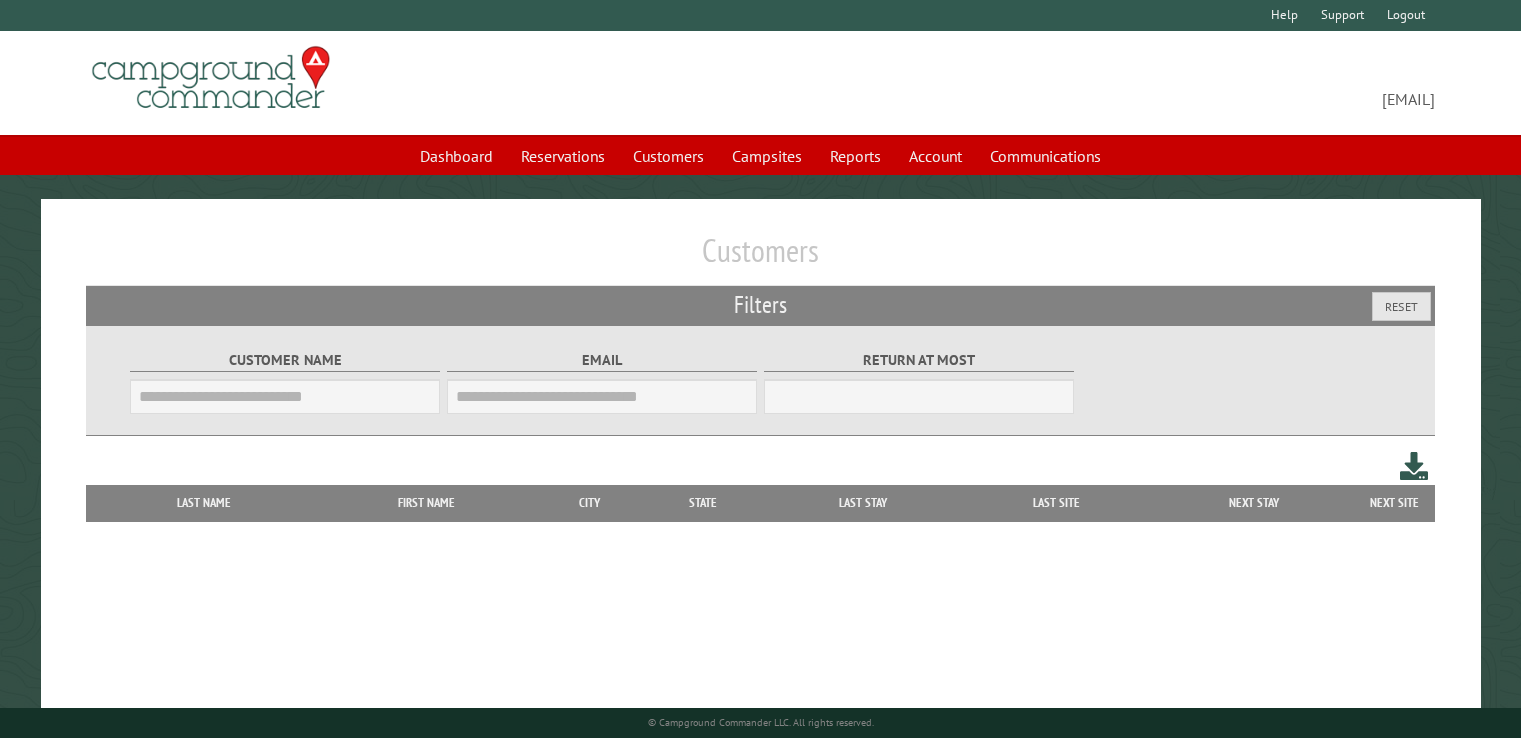 scroll, scrollTop: 0, scrollLeft: 0, axis: both 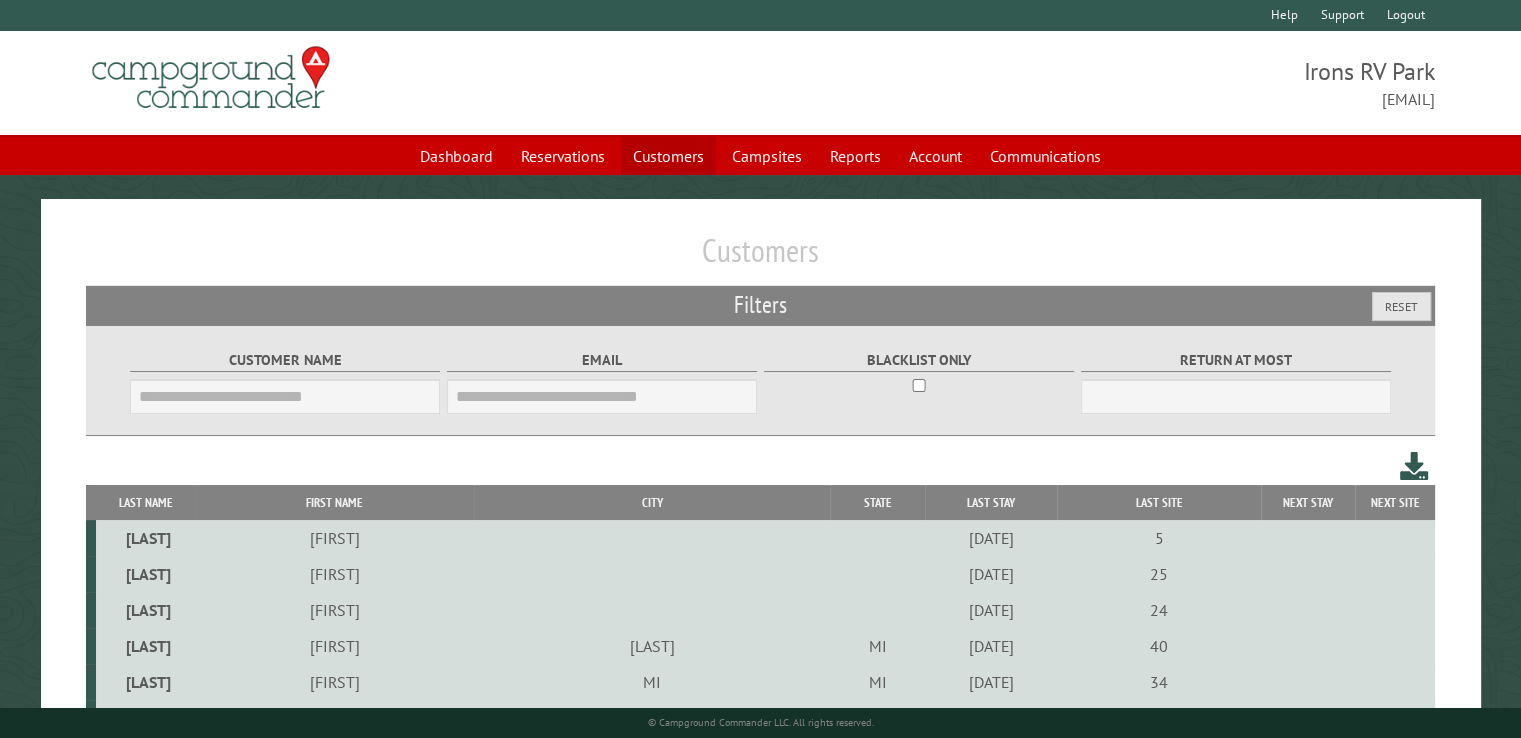click on "Customers" at bounding box center (668, 156) 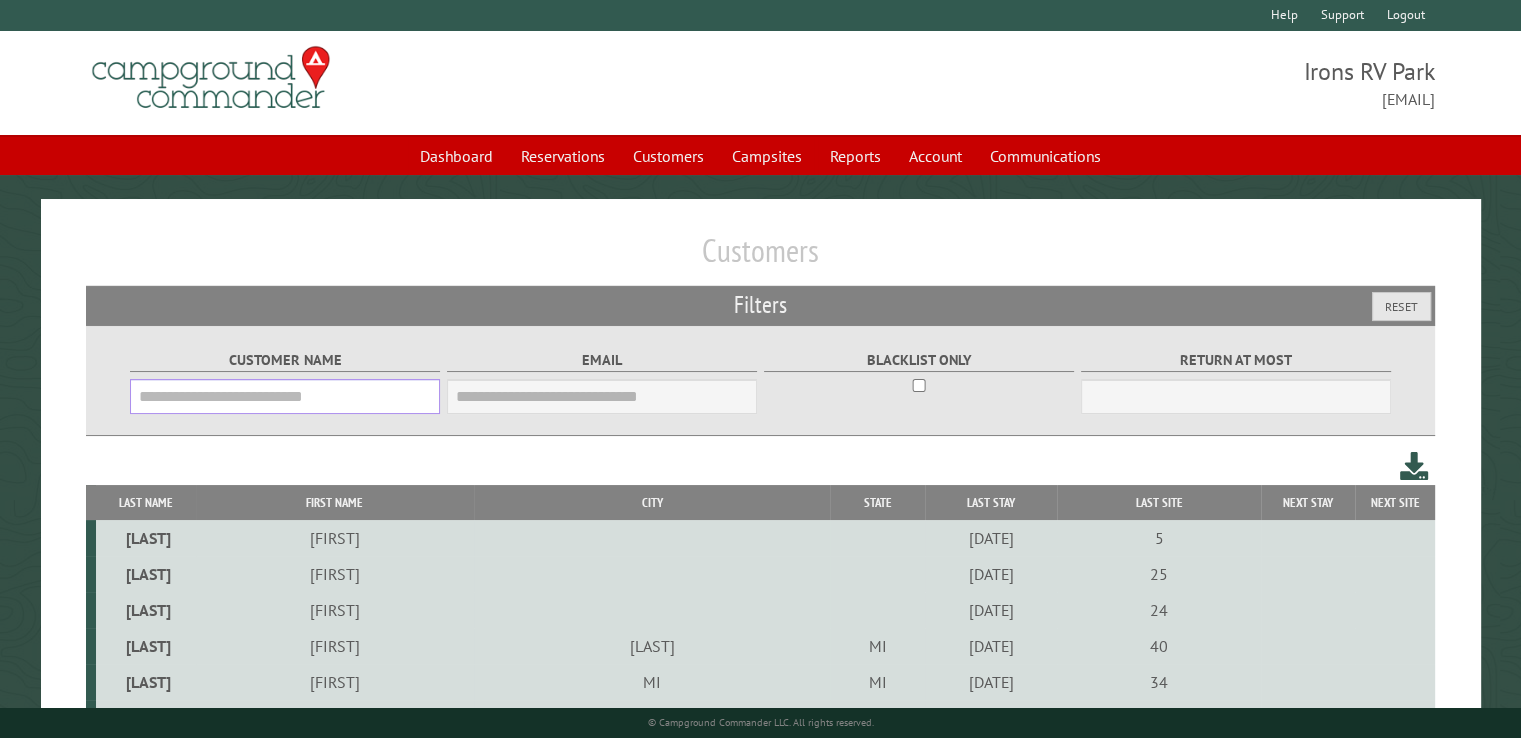 click on "Customer Name" at bounding box center (285, 396) 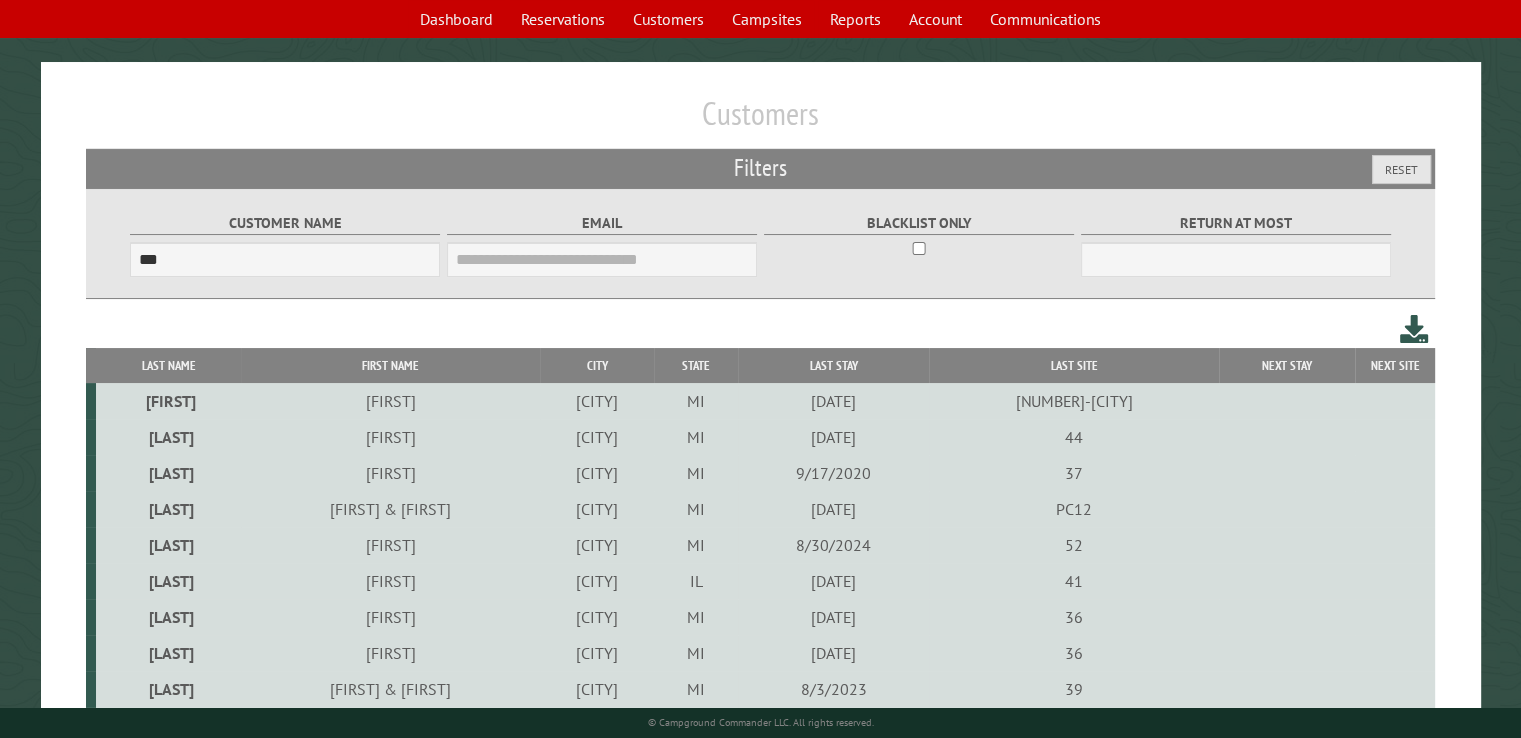 scroll, scrollTop: 0, scrollLeft: 0, axis: both 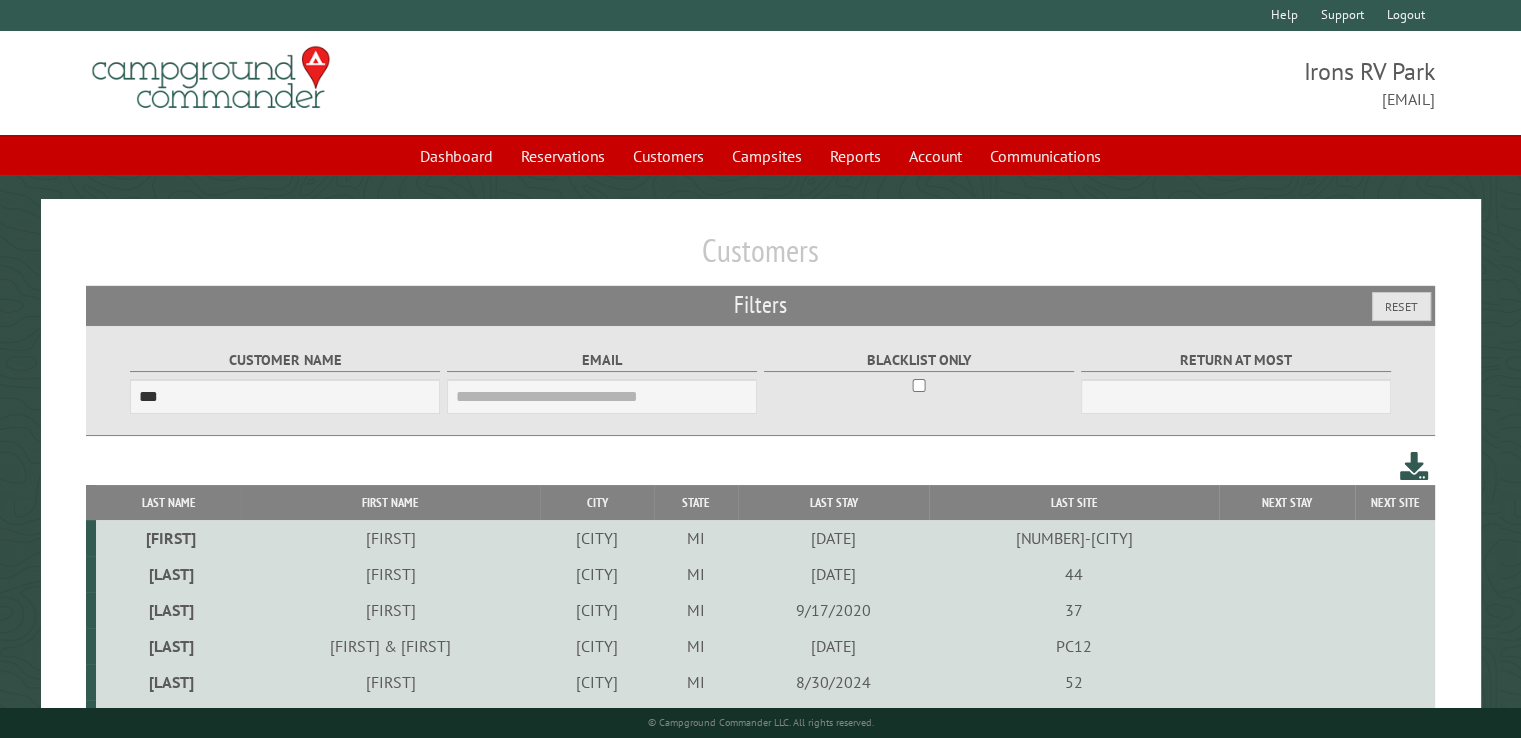 click on "***" at bounding box center (285, 396) 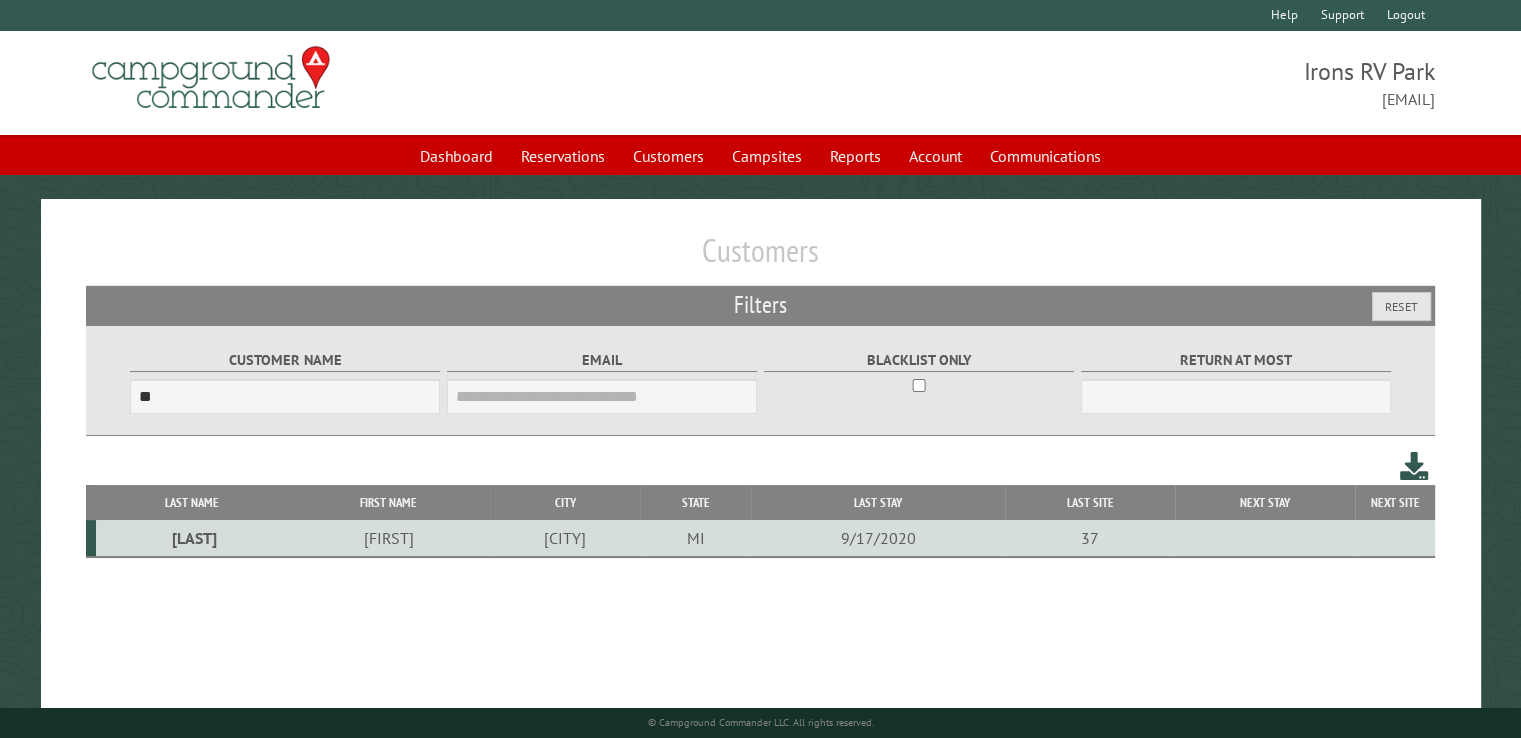 type on "*" 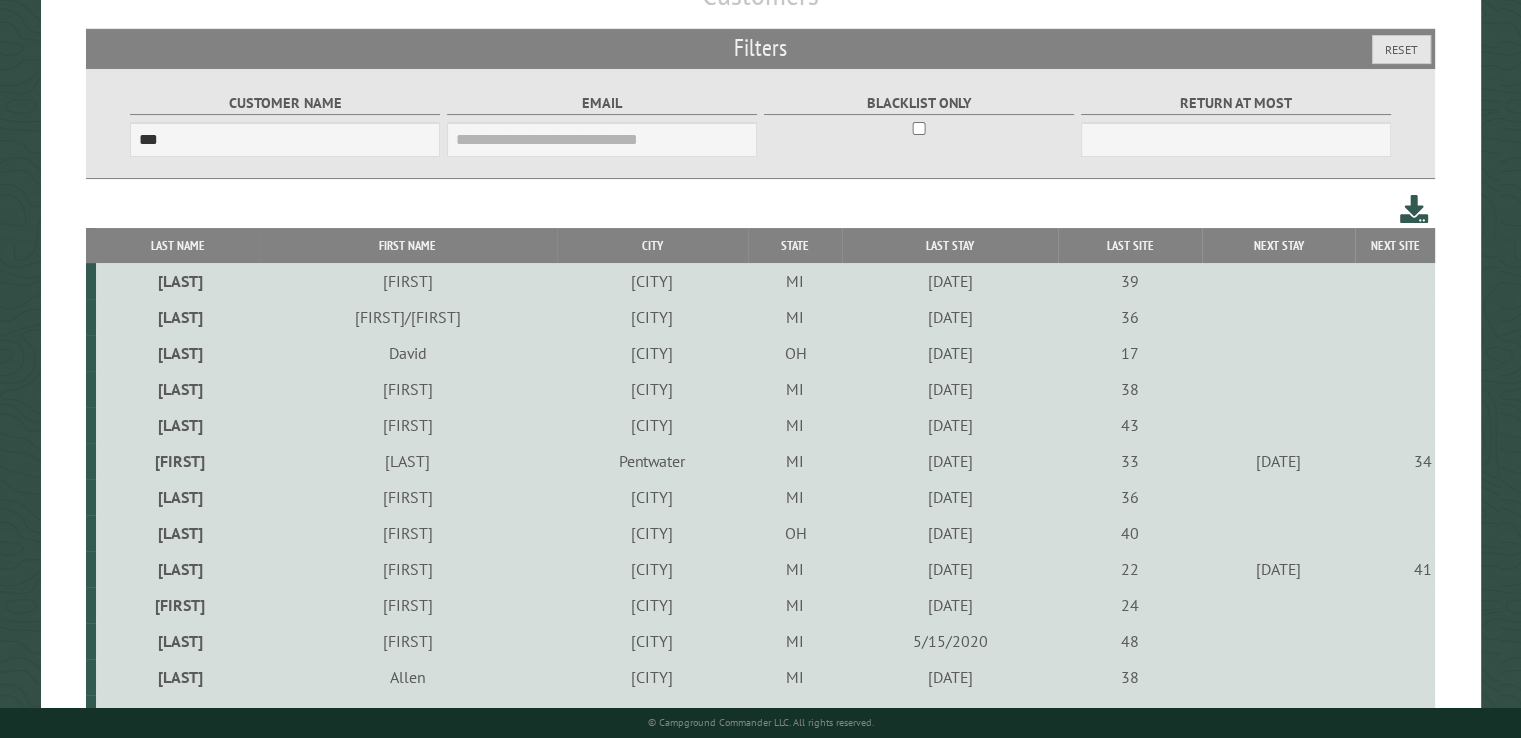 scroll, scrollTop: 380, scrollLeft: 0, axis: vertical 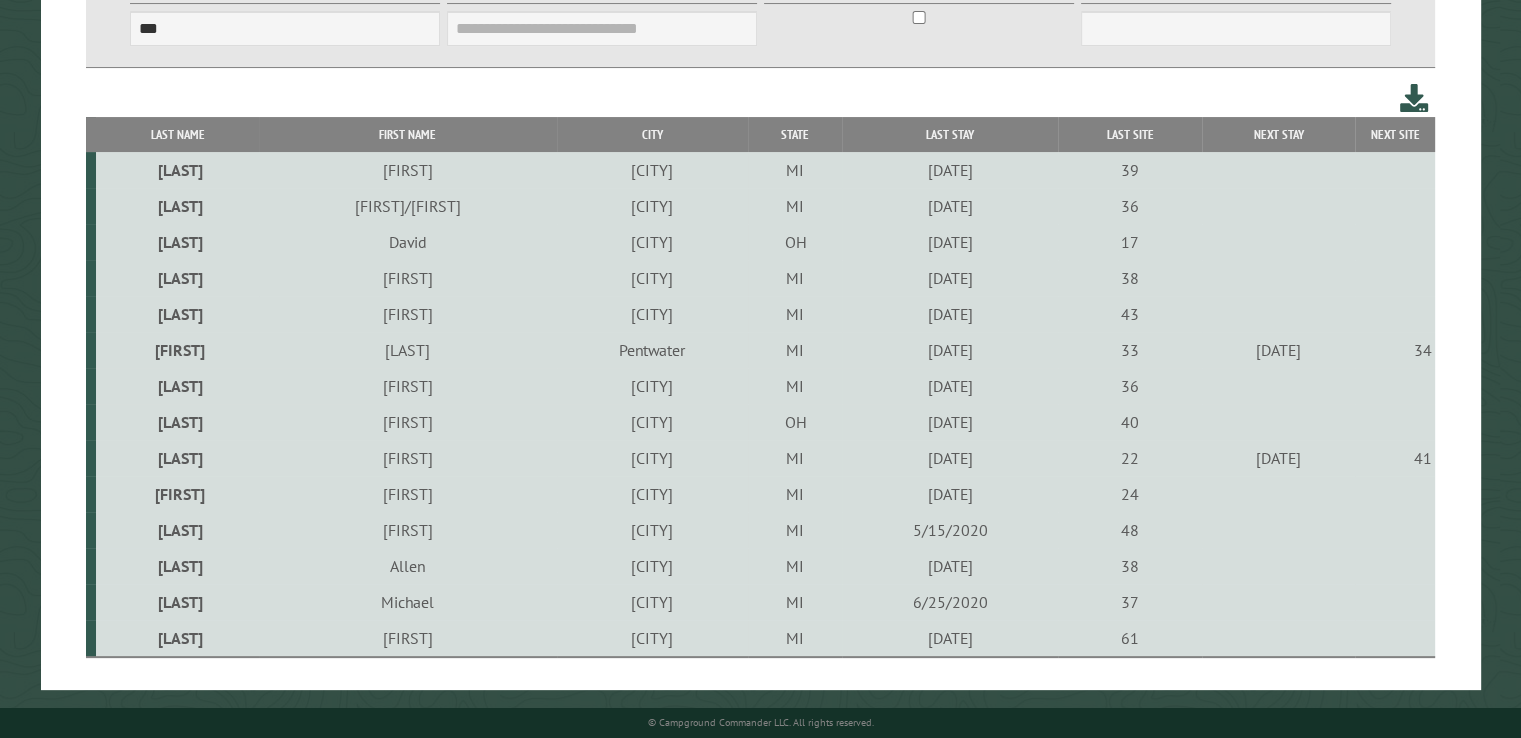 type on "***" 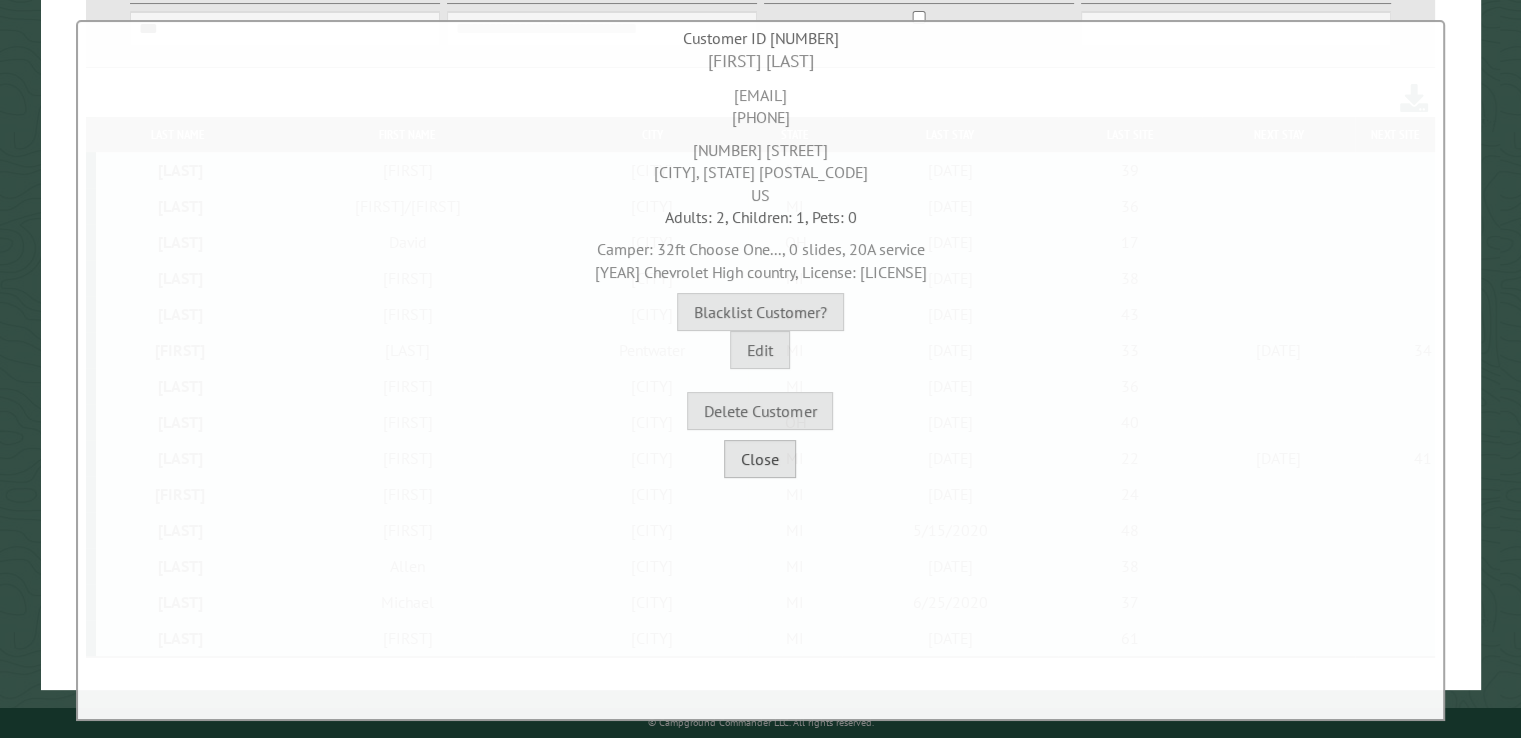 click on "Close" at bounding box center [760, 459] 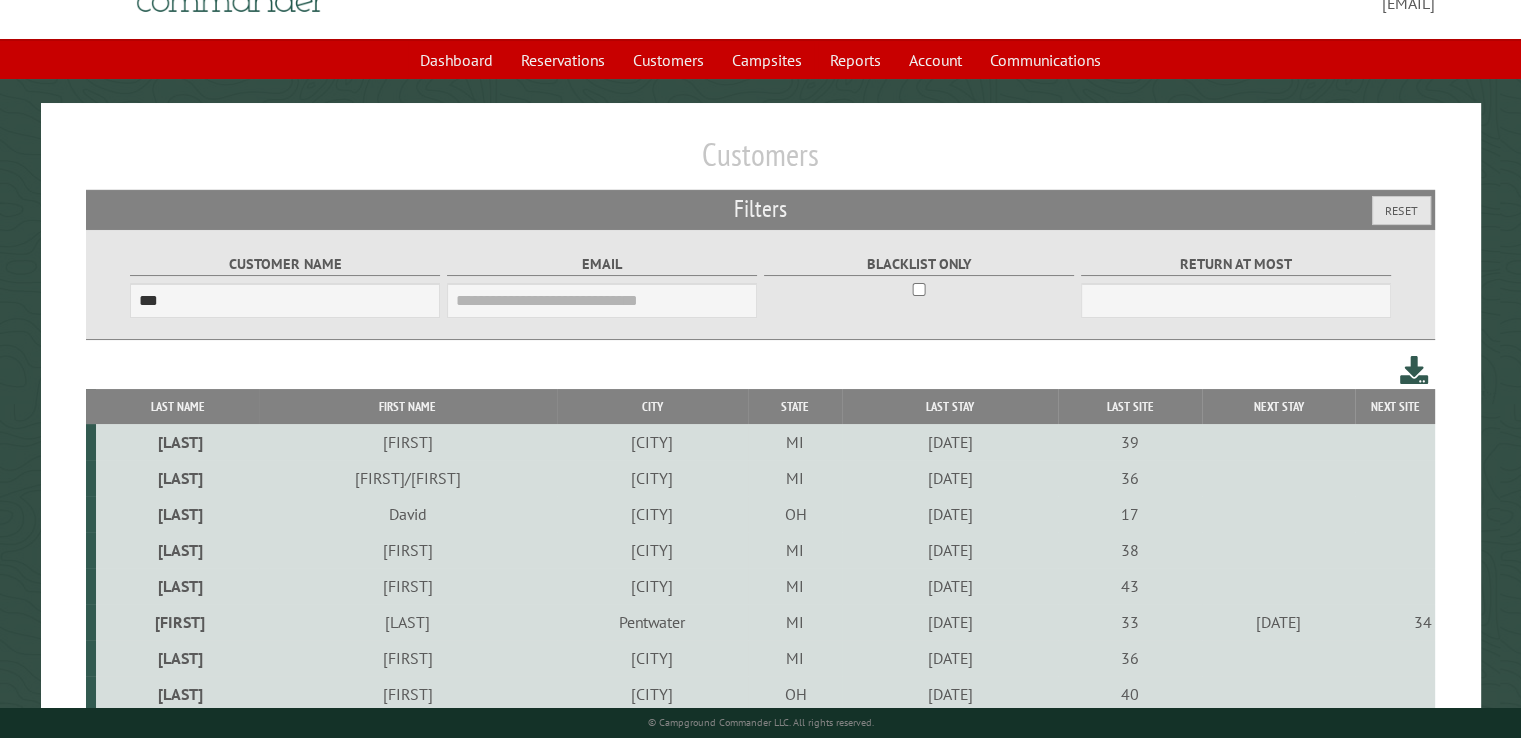scroll, scrollTop: 0, scrollLeft: 0, axis: both 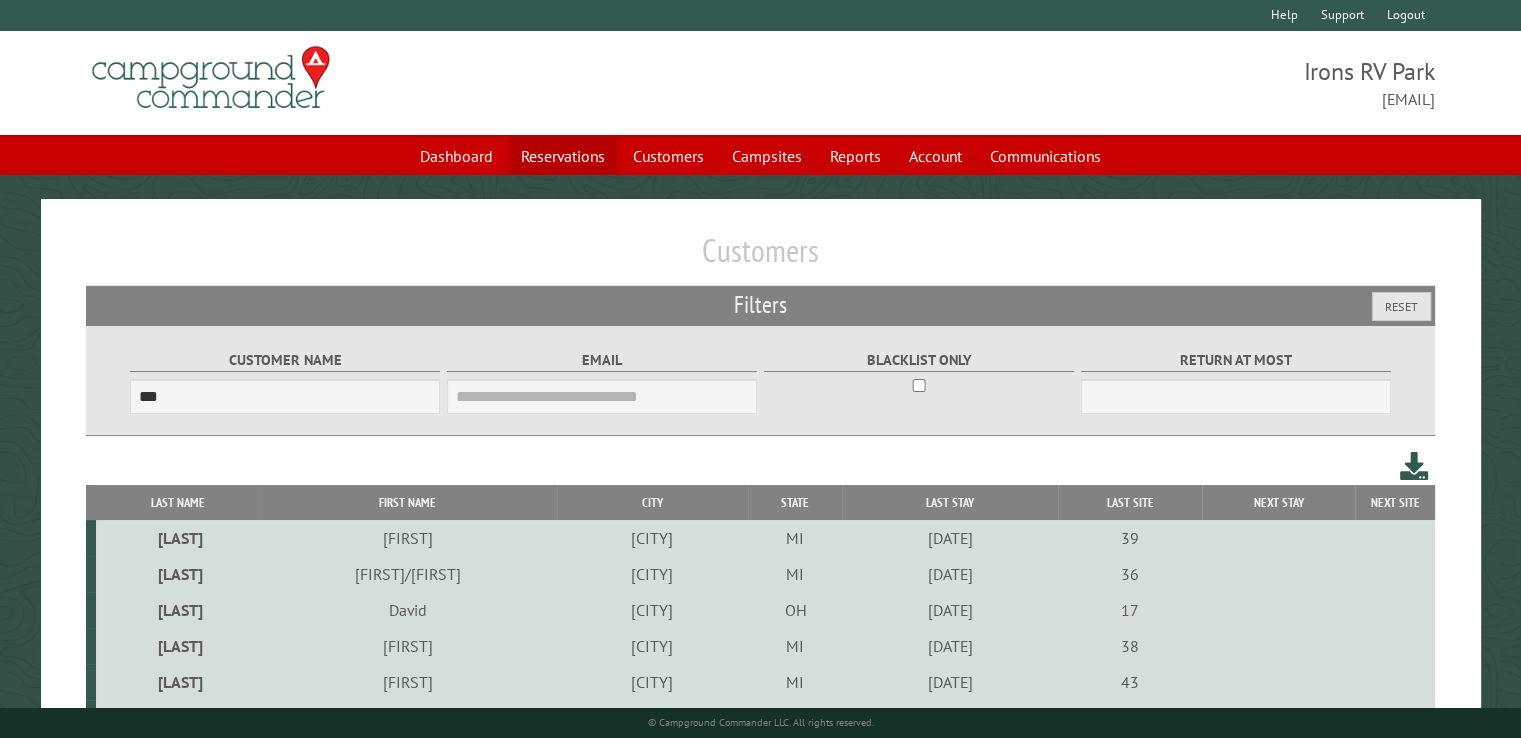 click on "Reservations" at bounding box center [563, 156] 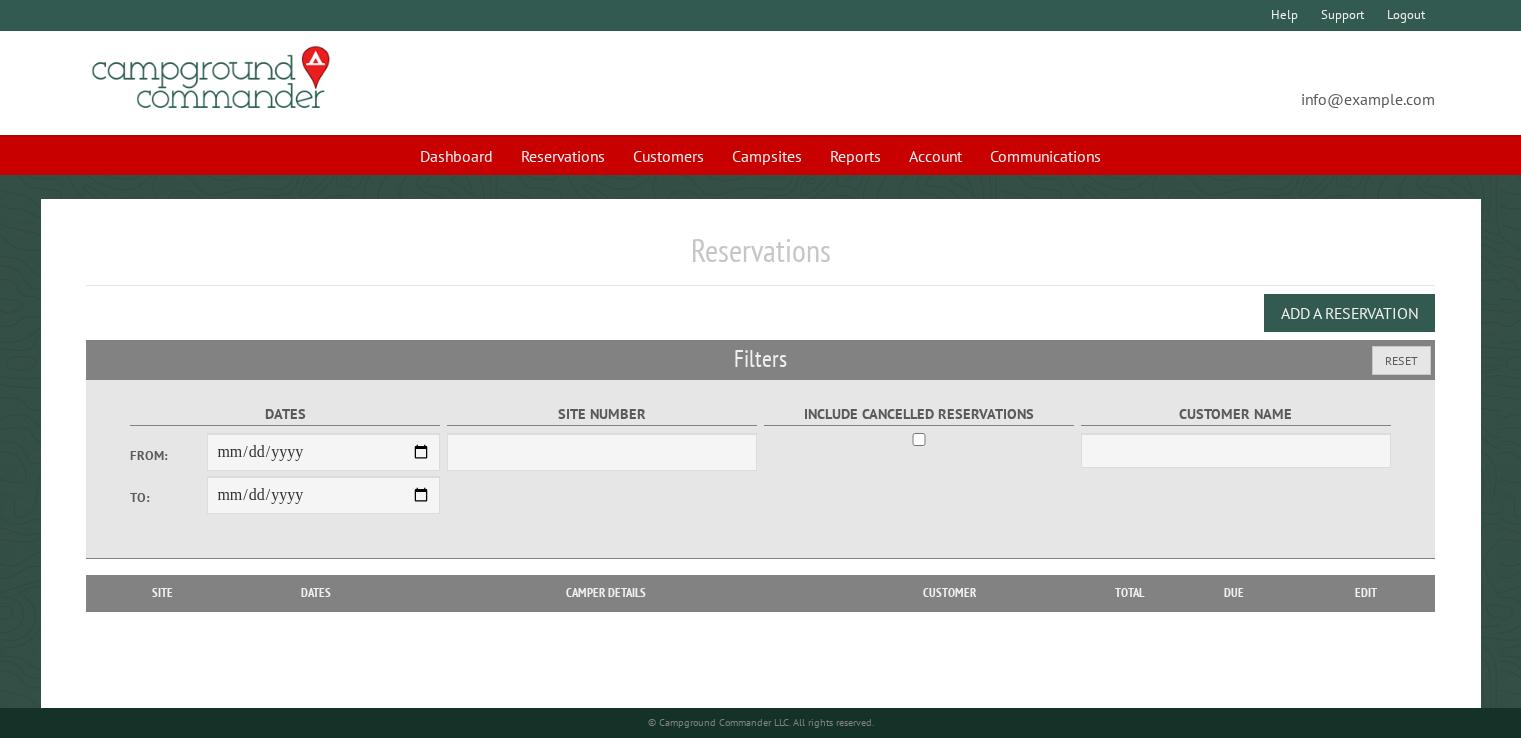 scroll, scrollTop: 0, scrollLeft: 0, axis: both 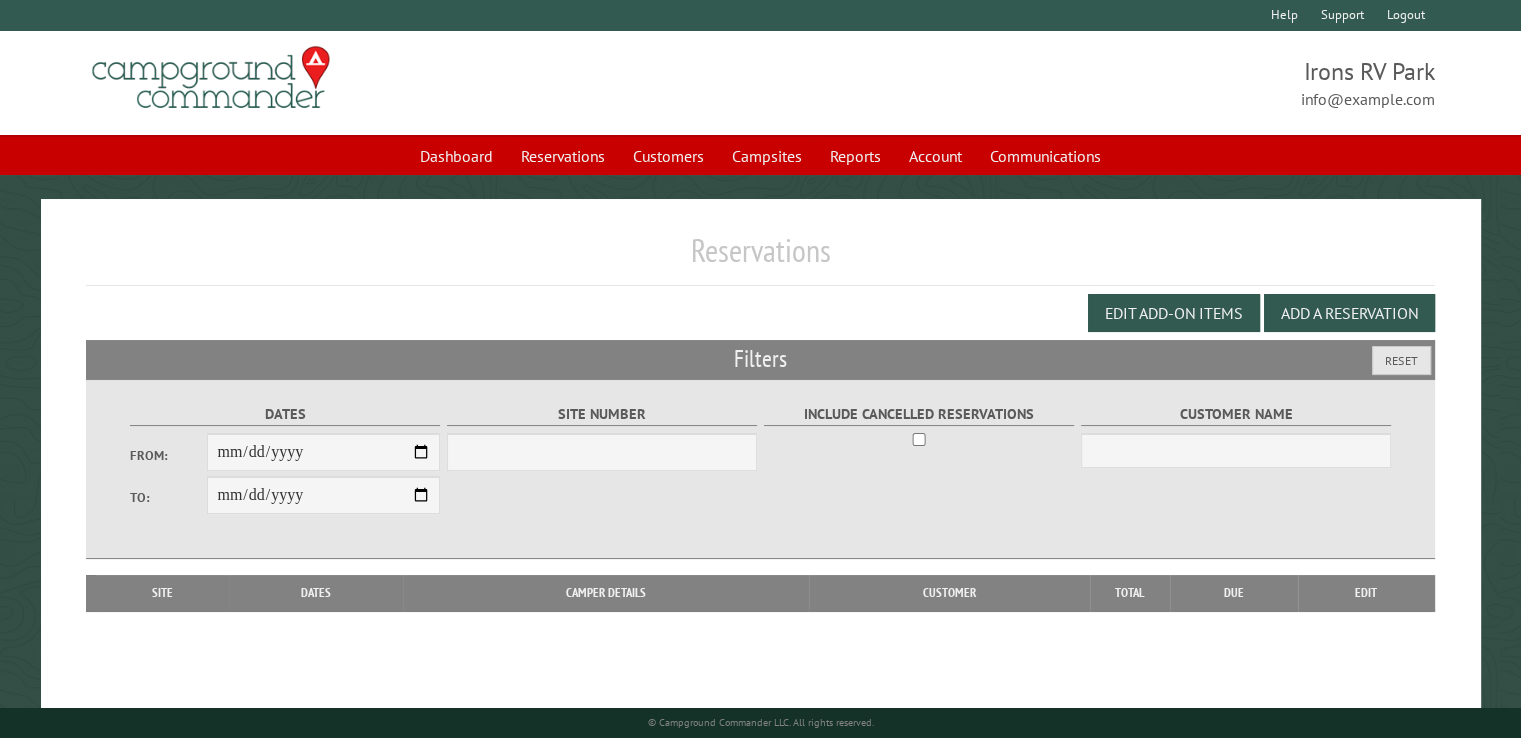 select on "***" 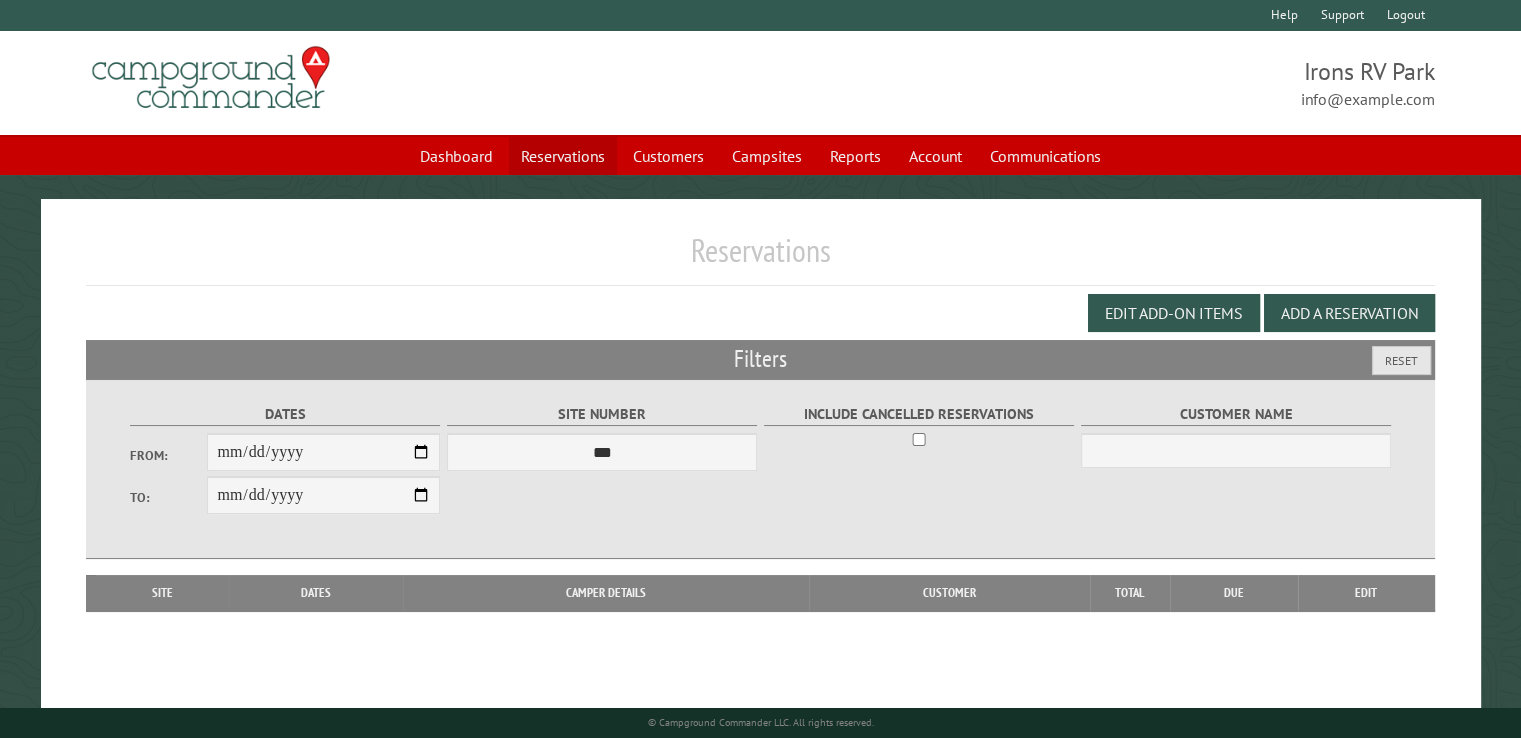 click on "Reservations" at bounding box center [563, 156] 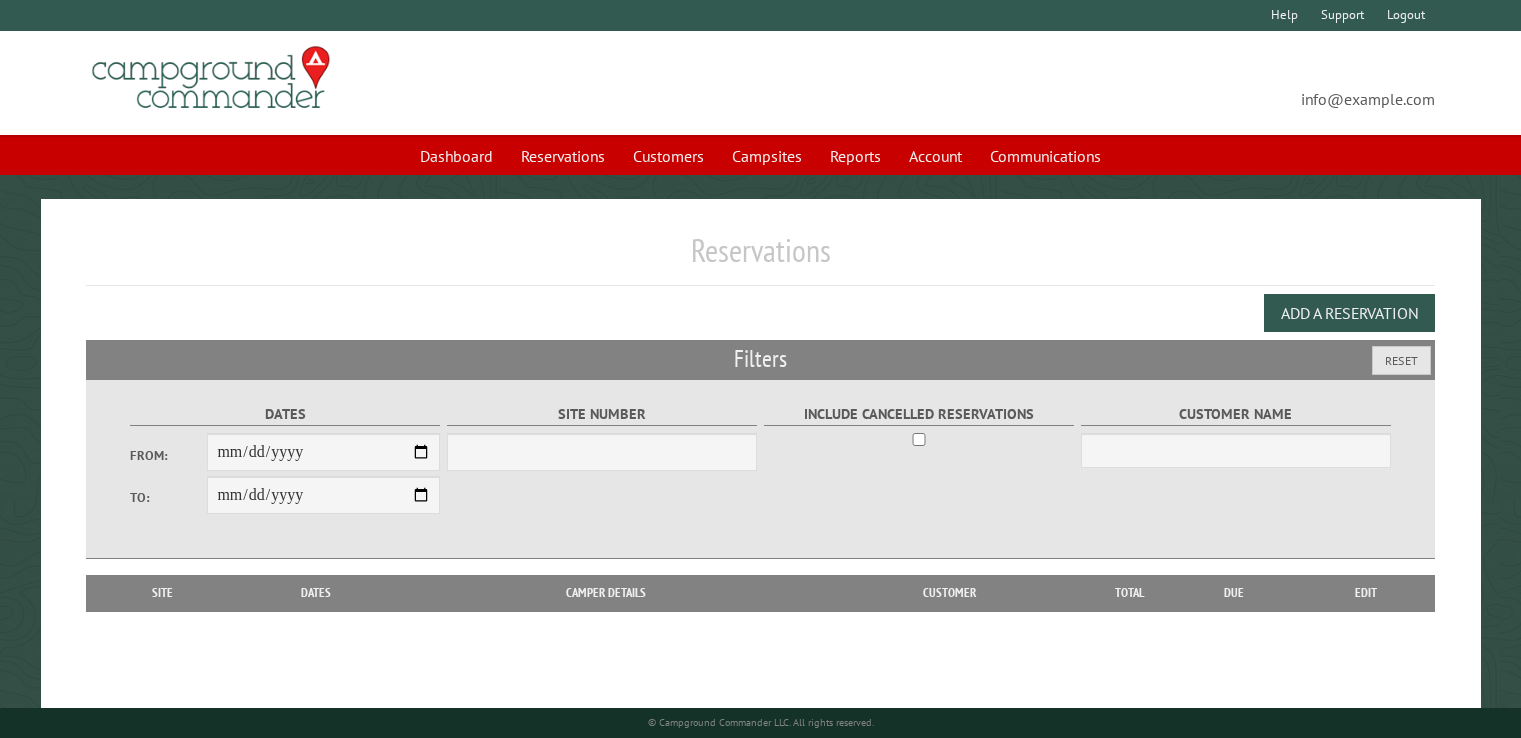 scroll, scrollTop: 0, scrollLeft: 0, axis: both 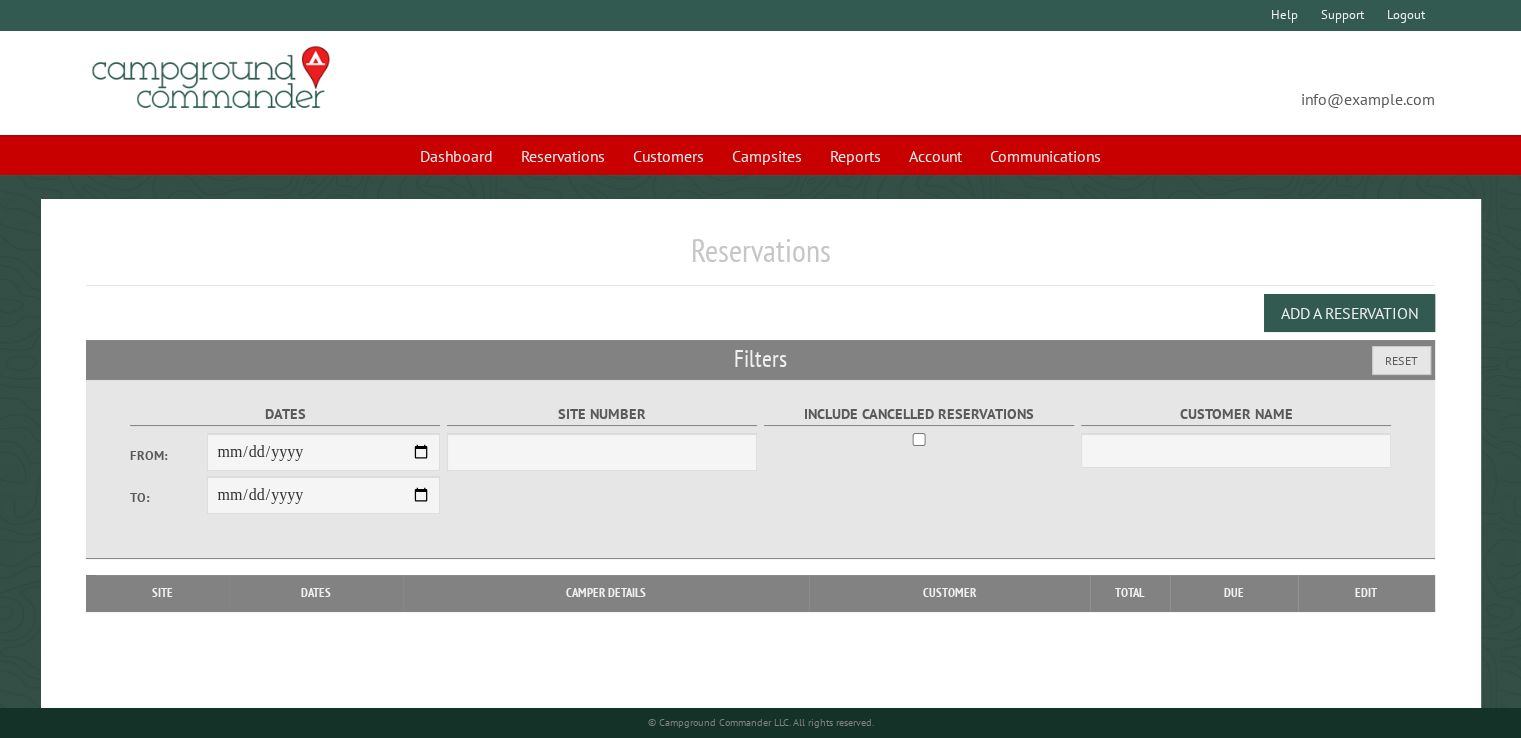 select on "***" 